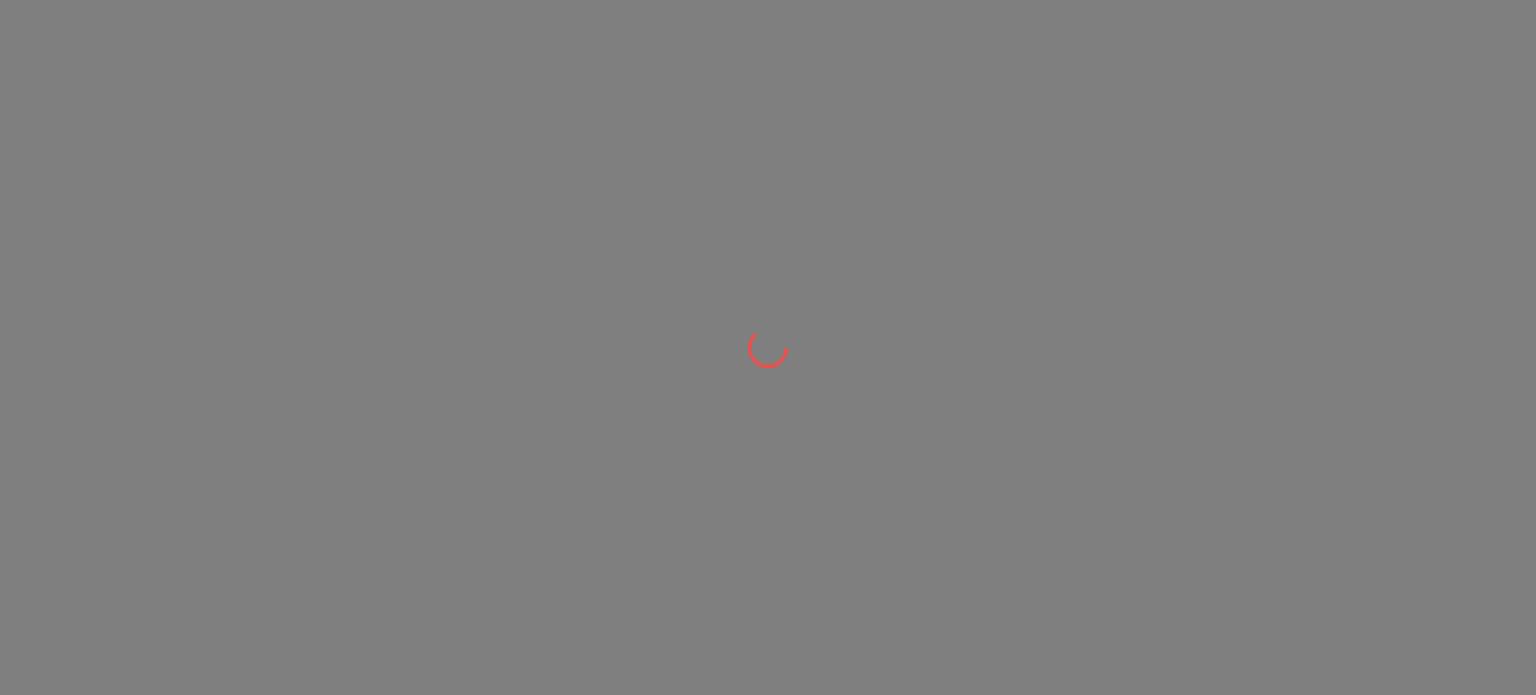 scroll, scrollTop: 0, scrollLeft: 0, axis: both 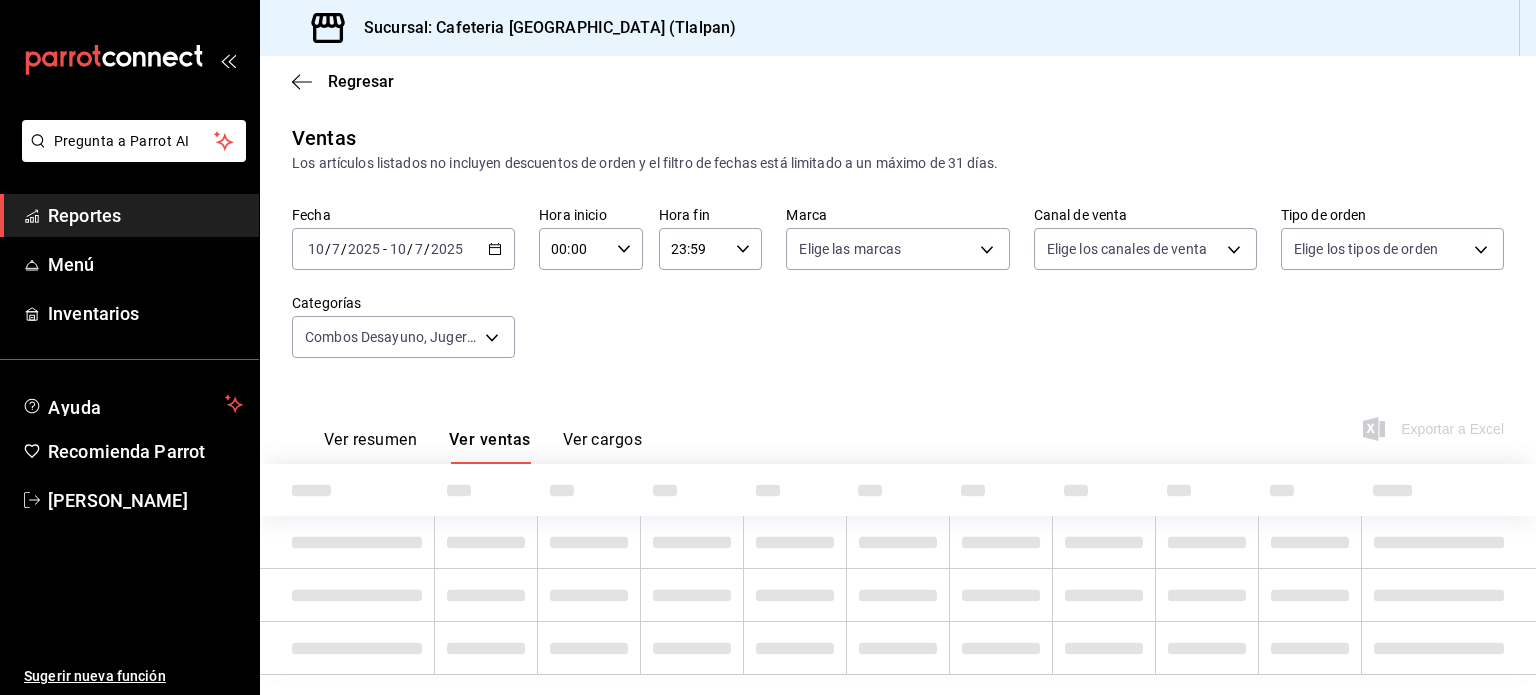type on "e9e68465-86e8-450d-9bb3-72899039c4d5,6ad8335a-cbf8-4b52-ae65-0fb07a46dafe,e88413e1-6da3-4a64-92dd-9f919d1268fe,e79167cc-f0d6-4ec4-81e2-b378f870024c,db1db806-b5b7-4869-8aed-44ac641371a3,adfab49d-05db-4b6d-ad56-7b555b8a4834,7baa7ae9-57f3-4719-a53f-8e808bc8d0b3,d385512f-46c5-4633-b21f-439923cc67d7,36d1b806-7385-4c12-996b-e719420d6c0e" 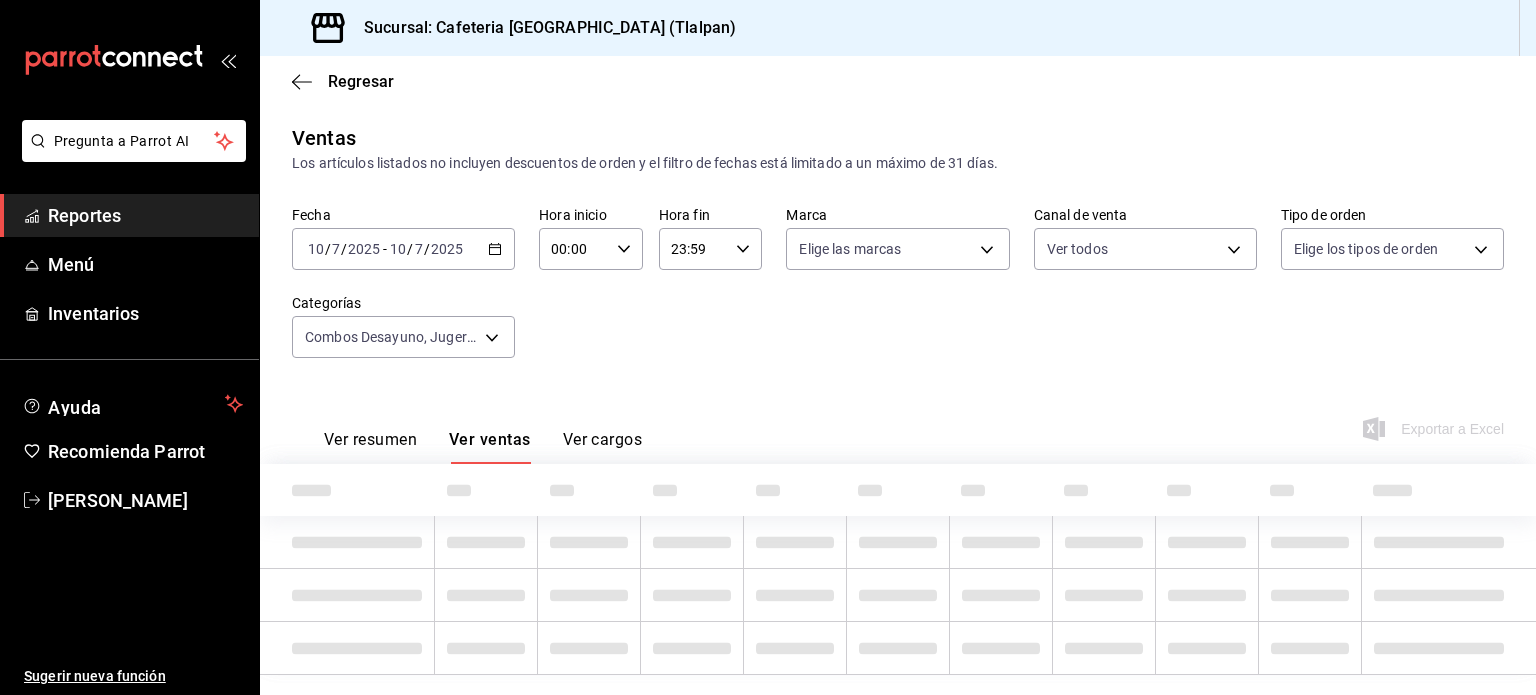type on "PARROT,UBER_EATS,RAPPI,DIDI_FOOD,ONLINE" 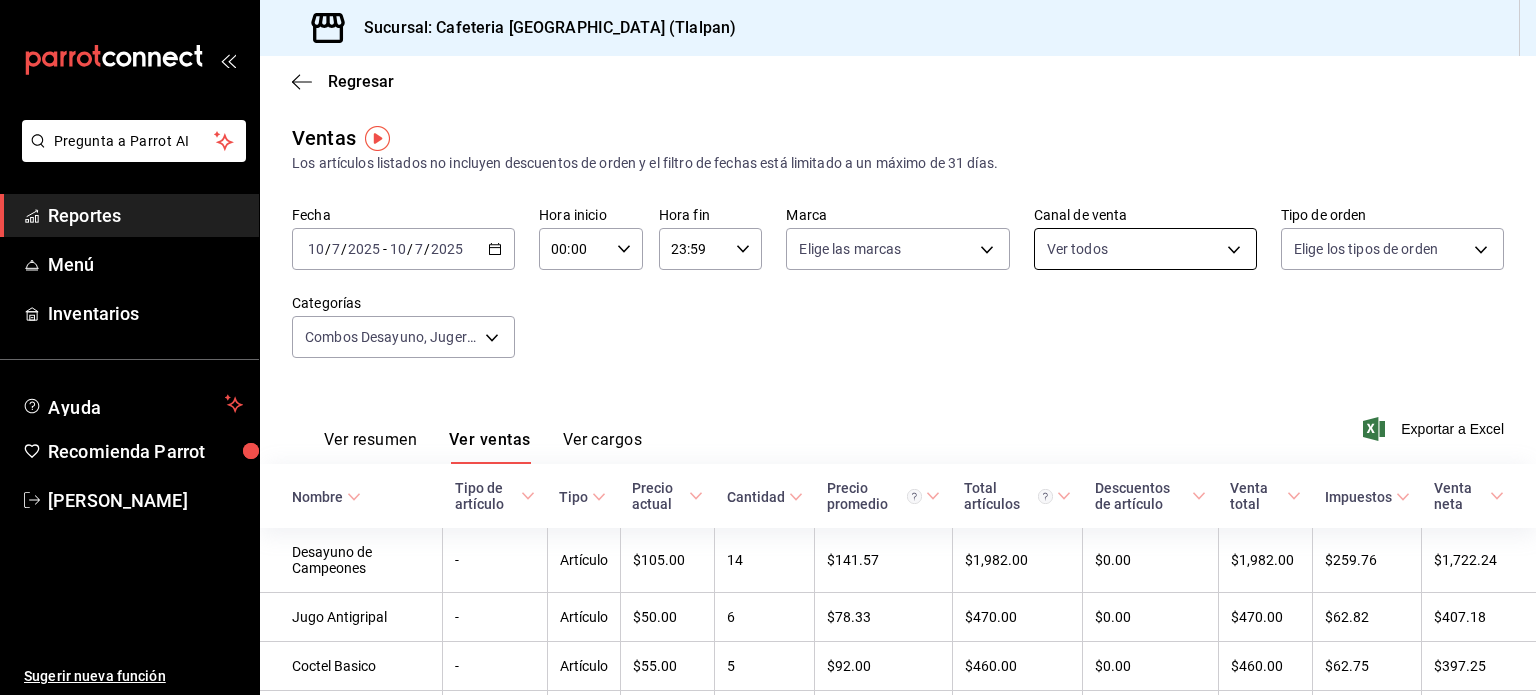 click on "Pregunta a Parrot AI Reportes   Menú   Inventarios   Ayuda Recomienda Parrot   [PERSON_NAME]   Sugerir nueva función   Sucursal: Cafeteria Tlacotalpan (Tlalpan) Regresar Ventas Los artículos listados no incluyen descuentos de orden y el filtro de fechas está limitado a un máximo de 31 días. Fecha [DATE] [DATE] - [DATE] [DATE] Hora inicio 00:00 Hora inicio Hora fin 23:59 Hora fin Marca Elige las marcas Canal de venta Ver todos PARROT,UBER_EATS,RAPPI,DIDI_FOOD,ONLINE Tipo de orden Elige los tipos de orden Categorías Combos Desayuno, Jugería Tlaco, Ensaladas, Coctel de Fruta y Bowls, Antojos Europeos, Sandwiches y  Bagels, Aguas Frescas, Licuados y Smoothies, Jugos Ver resumen Ver ventas Ver cargos Exportar a Excel Nombre Tipo de artículo Tipo Precio actual Cantidad Precio promedio   Total artículos   Descuentos de artículo Venta total Impuestos Venta neta Desayuno de Campeones - Artículo $105.00 14 $141.57 $1,982.00 $0.00 $1,982.00 $259.76 $1,722.24 Jugo Antigripal - Artículo" at bounding box center (768, 347) 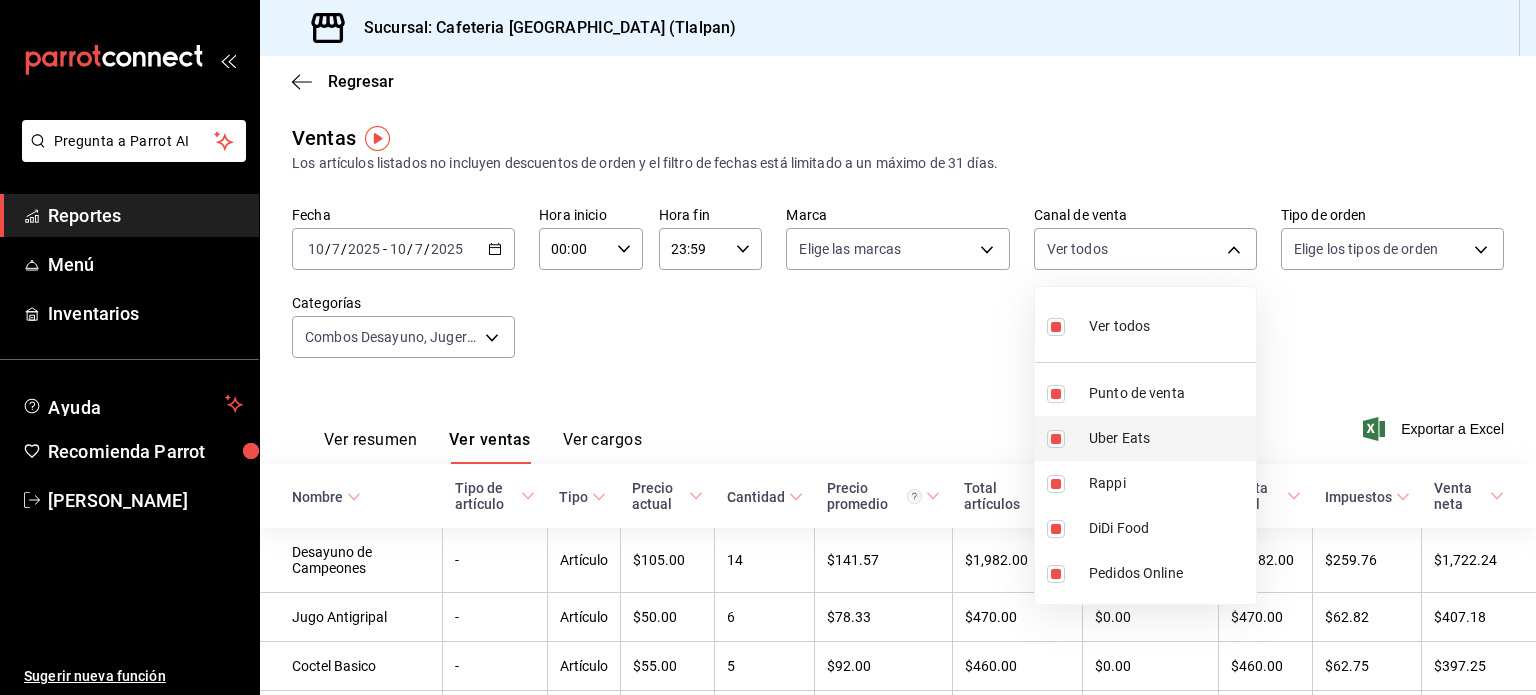 click at bounding box center (1056, 439) 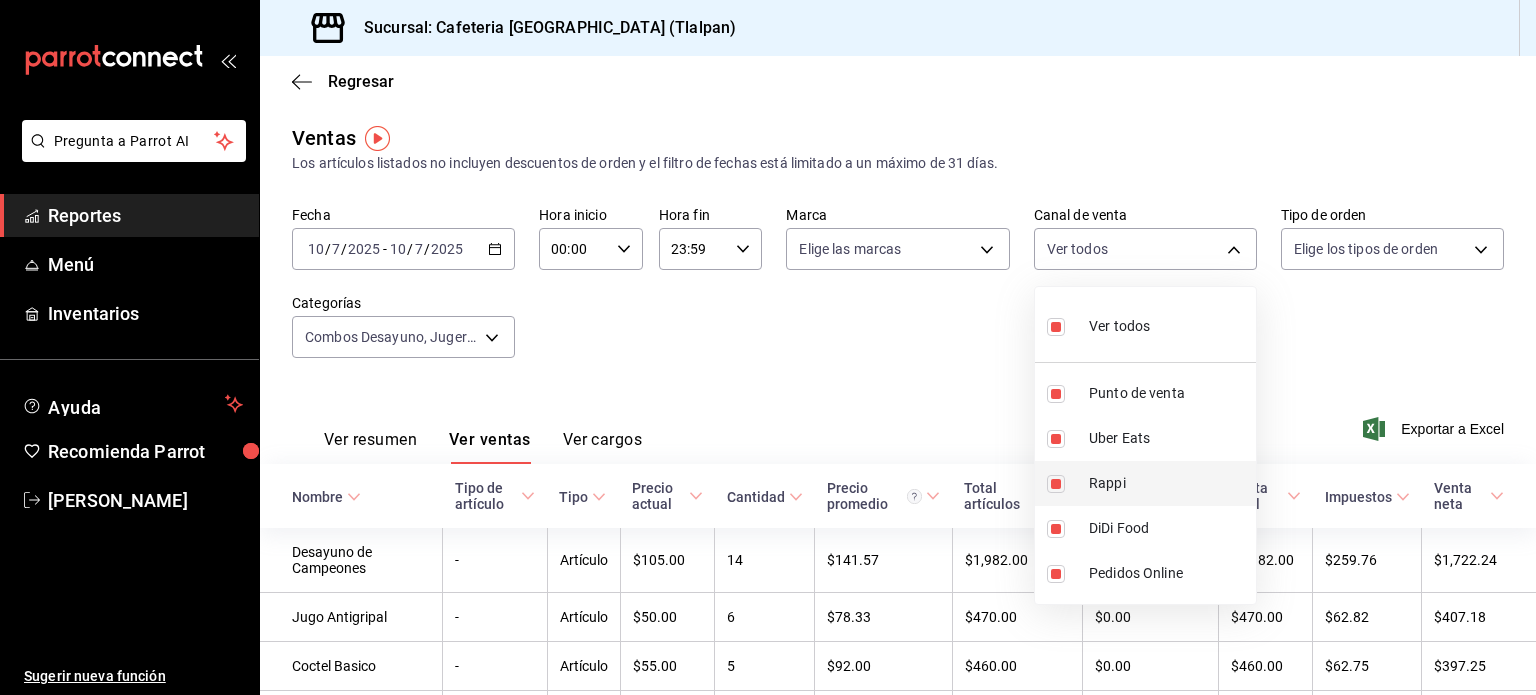 type on "PARROT,RAPPI,DIDI_FOOD,ONLINE" 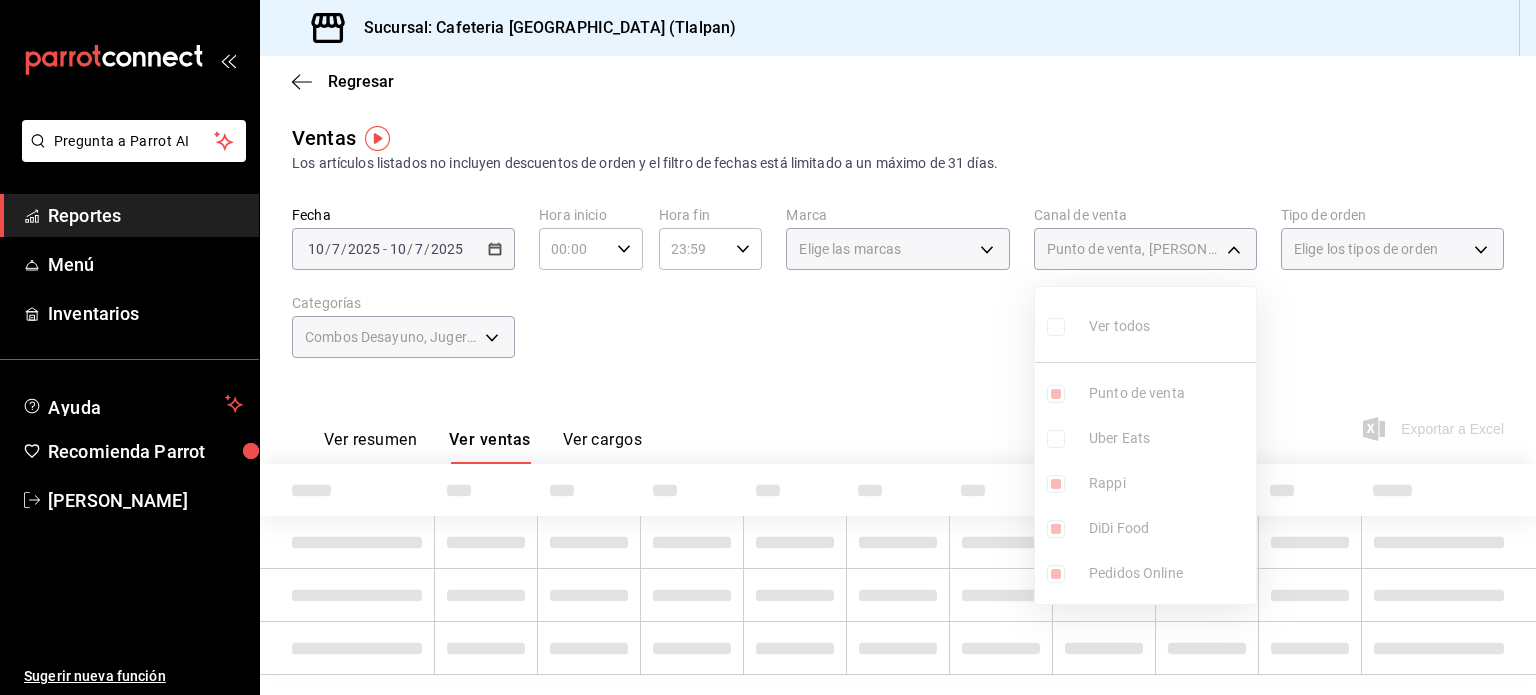 click on "Ver todos Punto de venta Uber Eats Rappi DiDi Food Pedidos Online" at bounding box center (1145, 445) 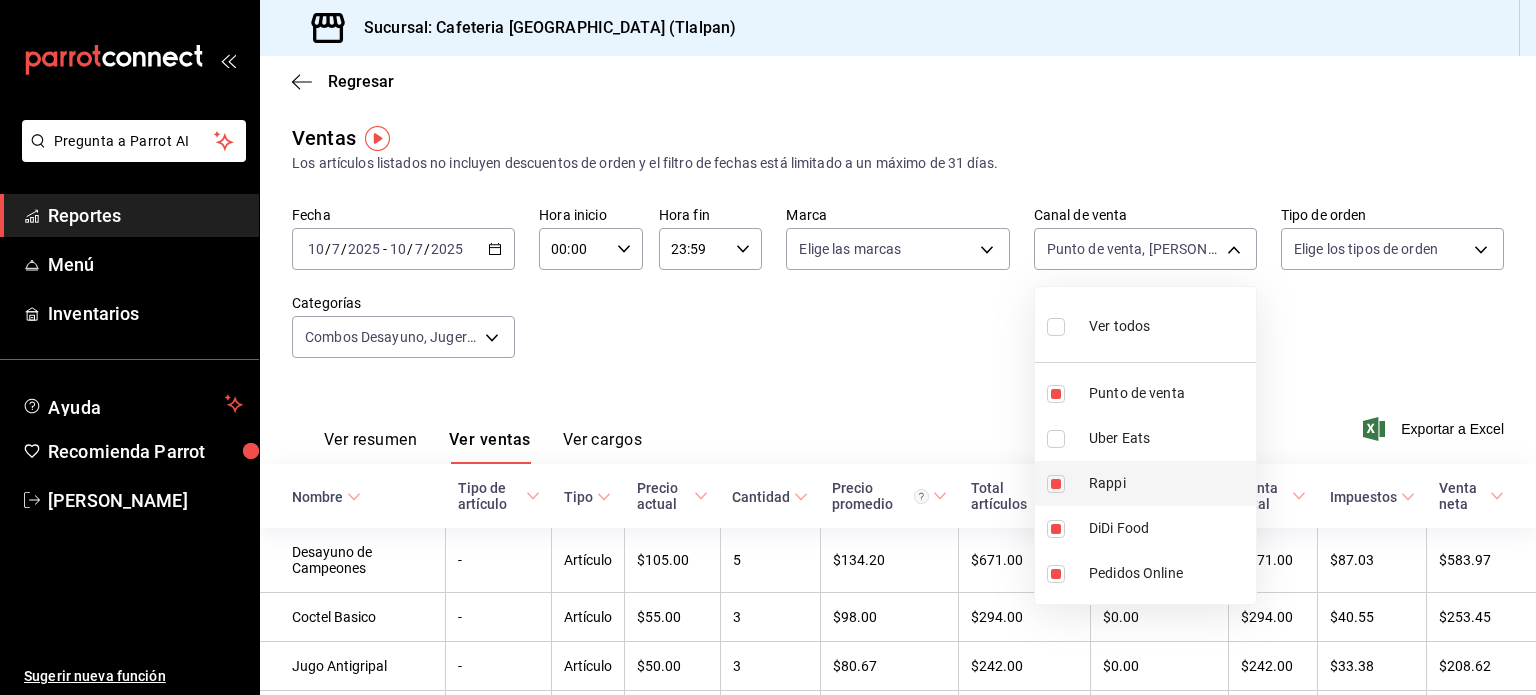 click at bounding box center [1056, 484] 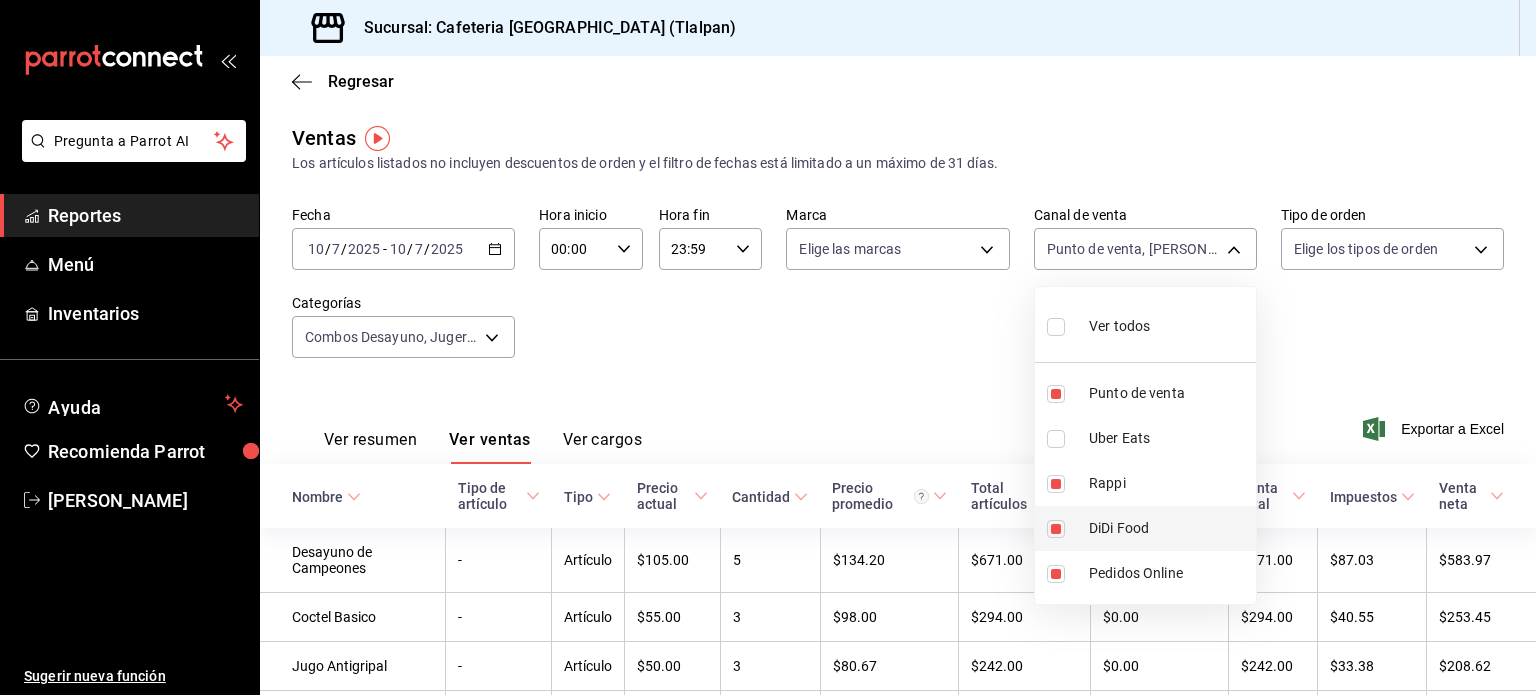 type on "PARROT,DIDI_FOOD,ONLINE" 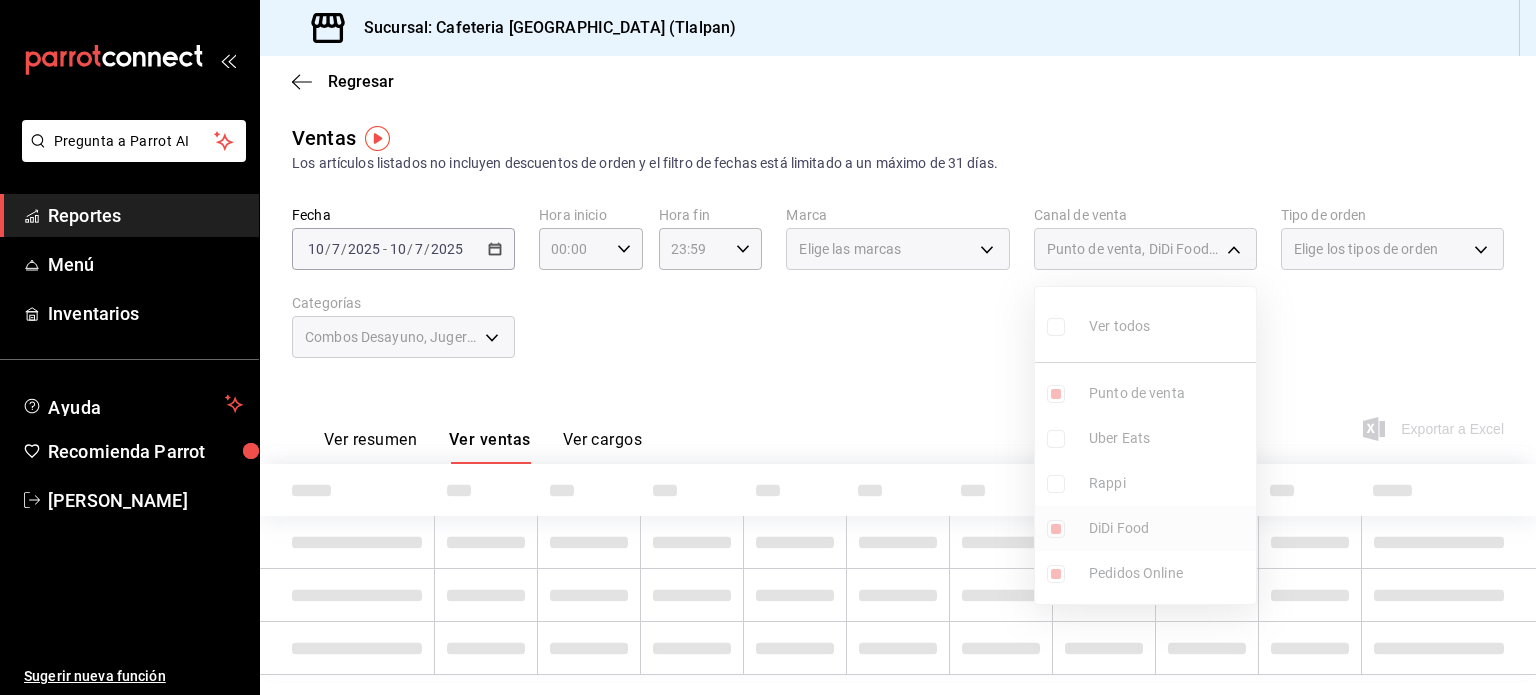 click at bounding box center (1056, 529) 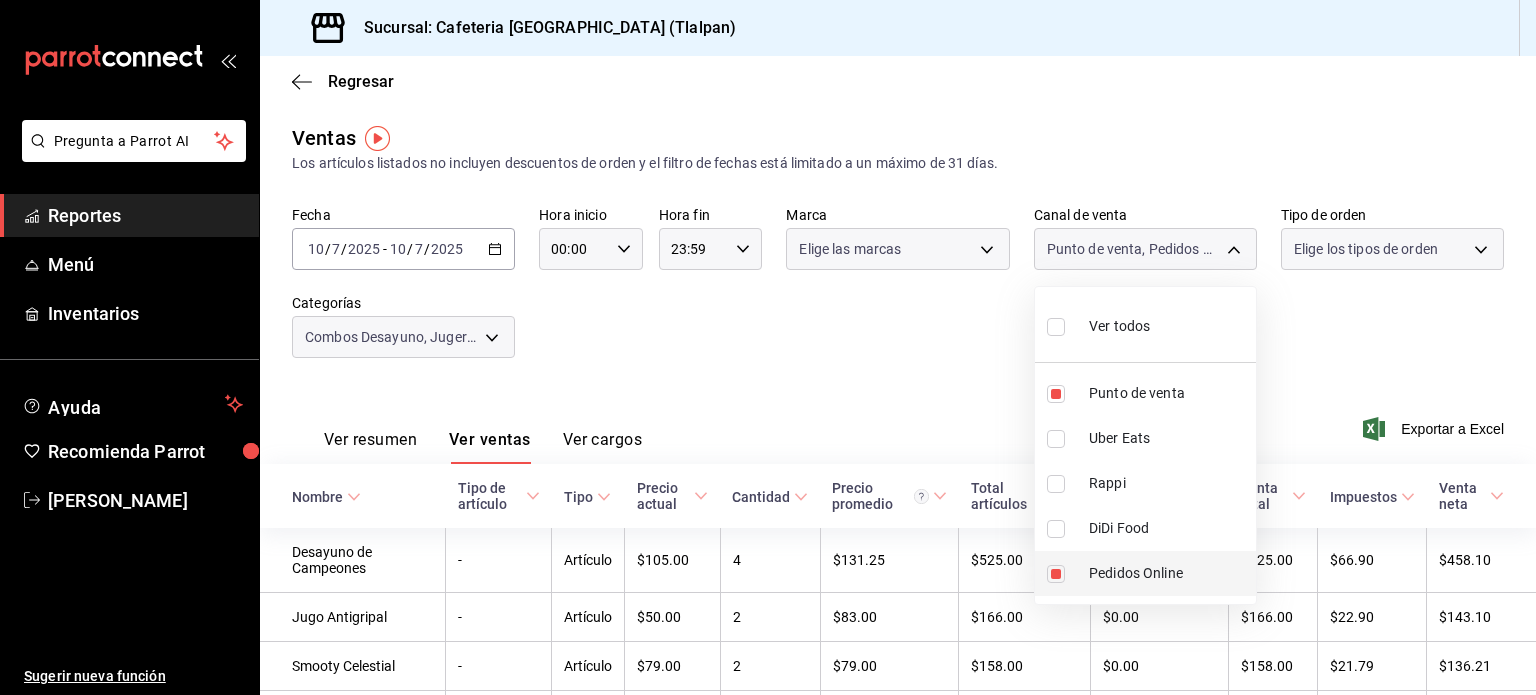 type on "PARROT,ONLINE" 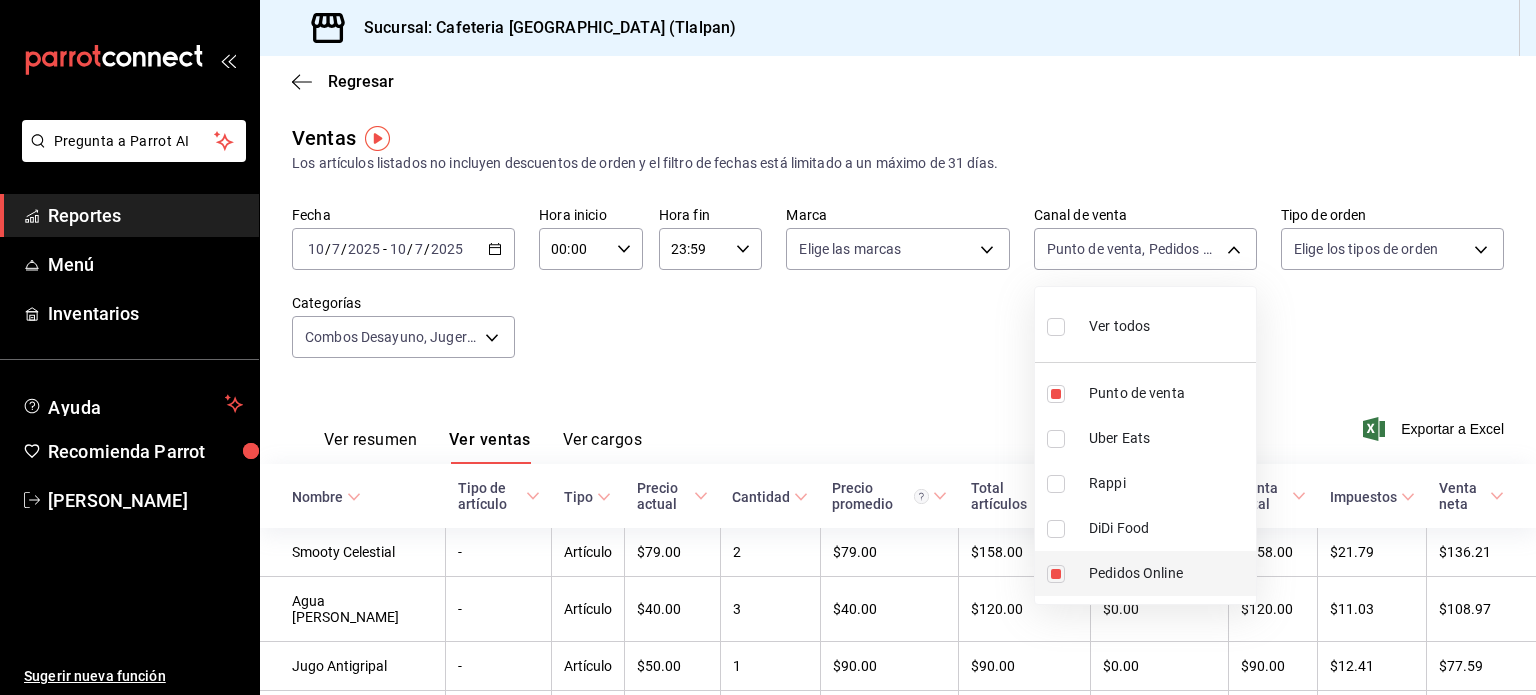 click at bounding box center (1056, 574) 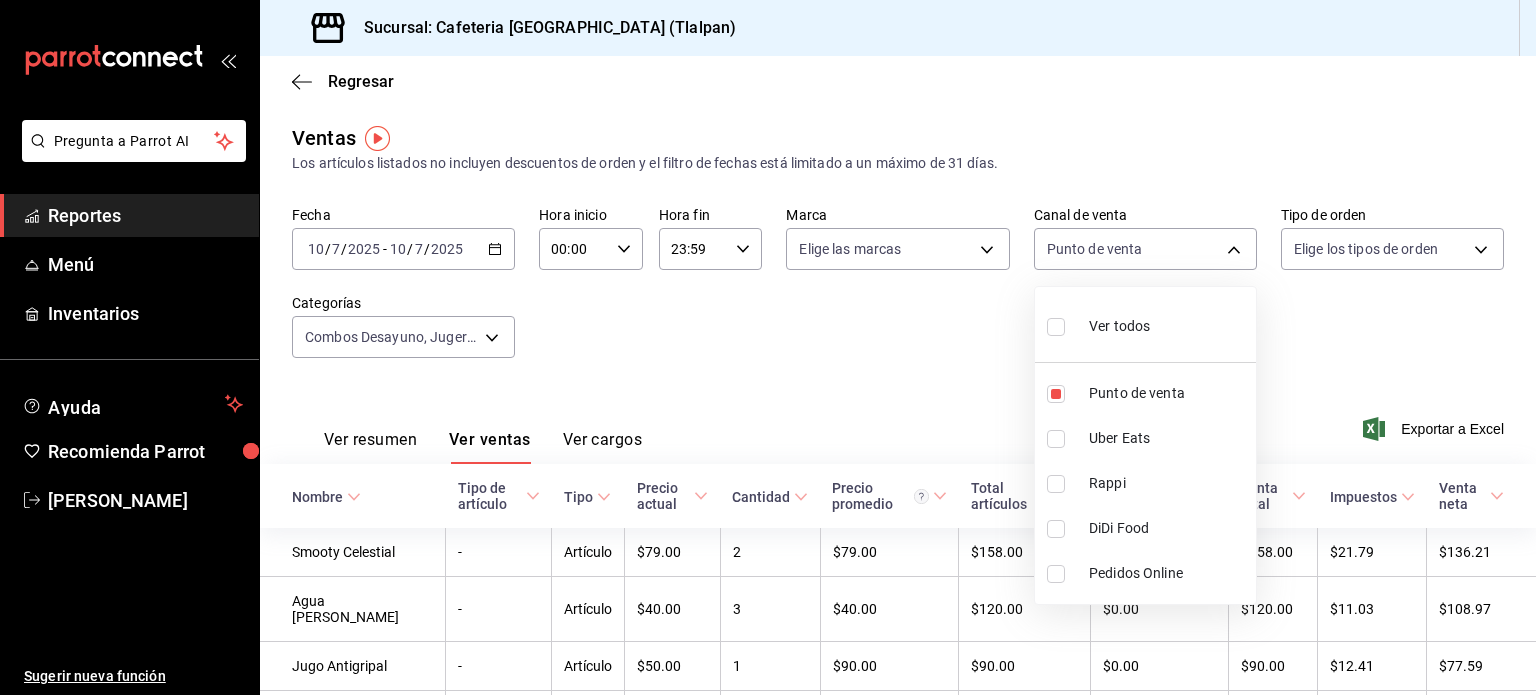 click at bounding box center [768, 347] 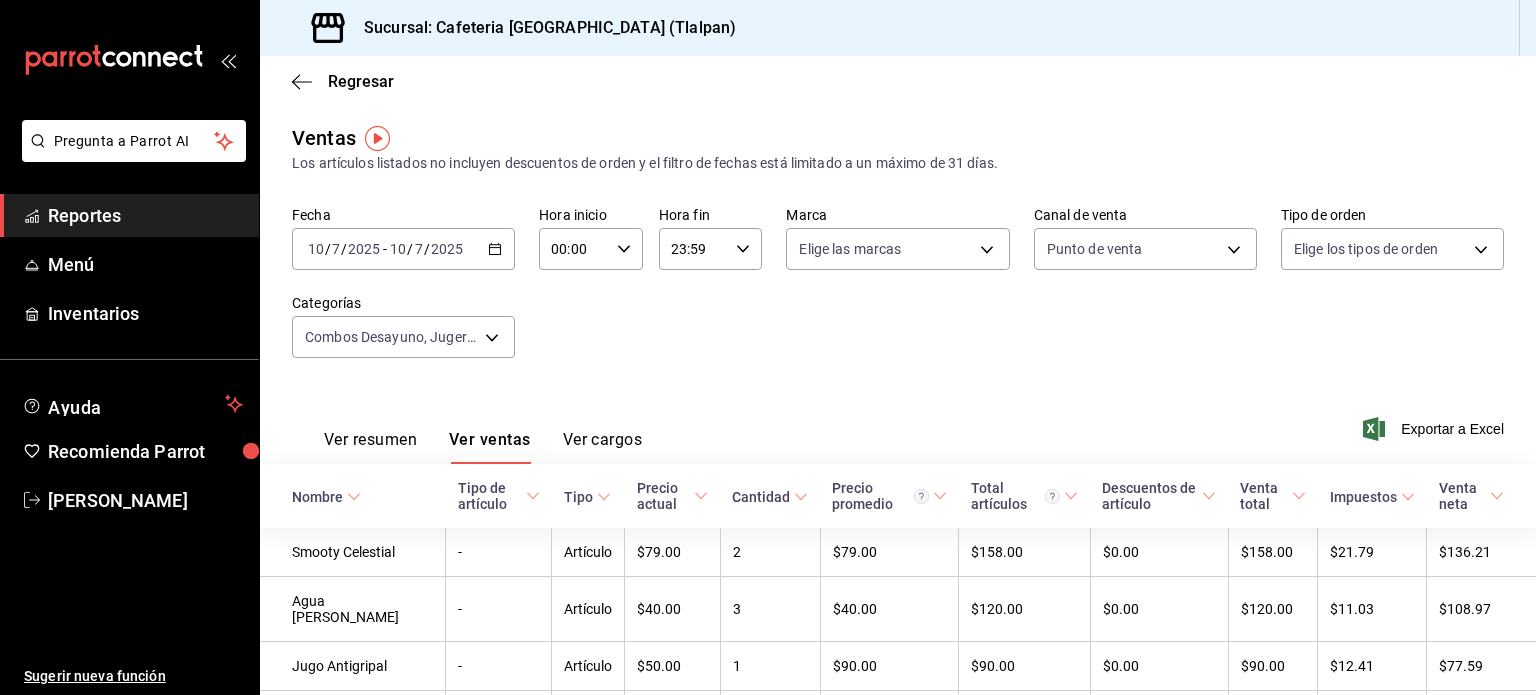 click on "Ver resumen" at bounding box center (370, 447) 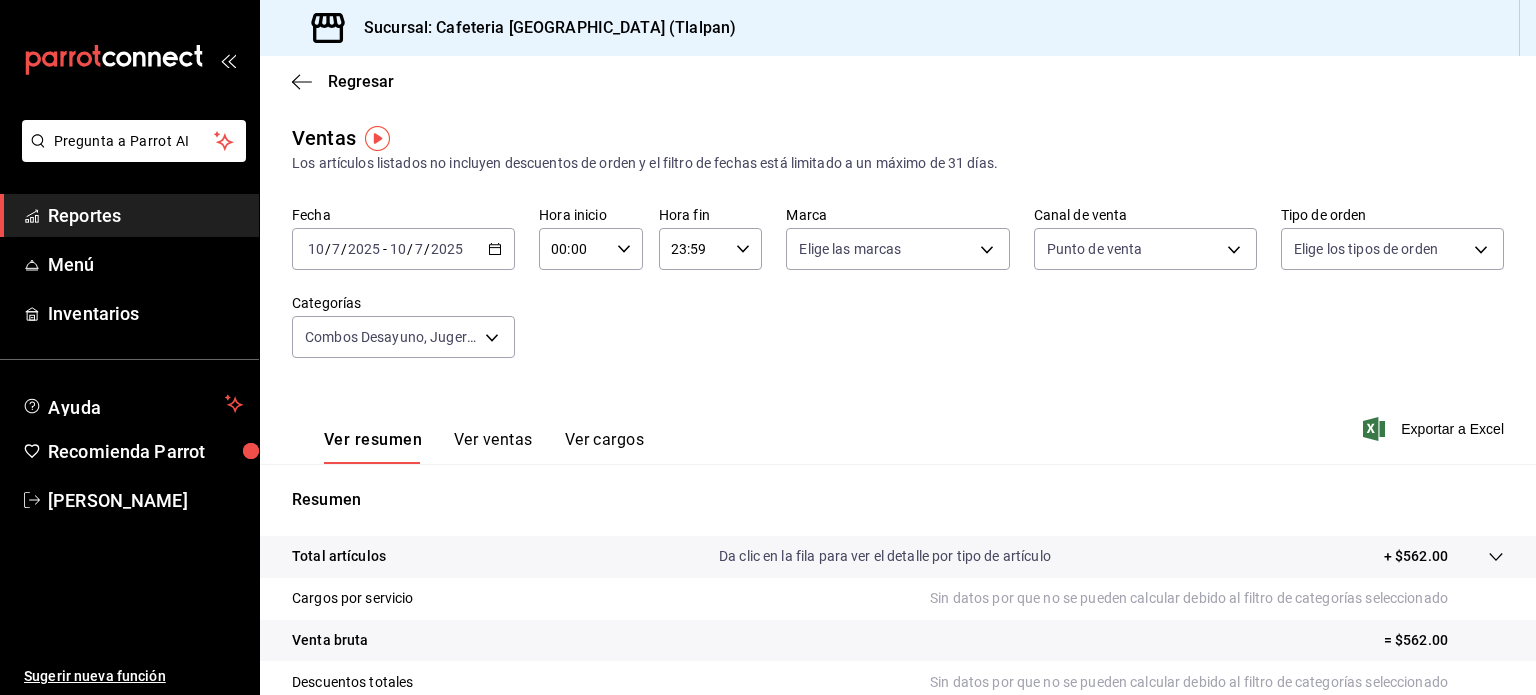 click on "Ver ventas" at bounding box center [493, 447] 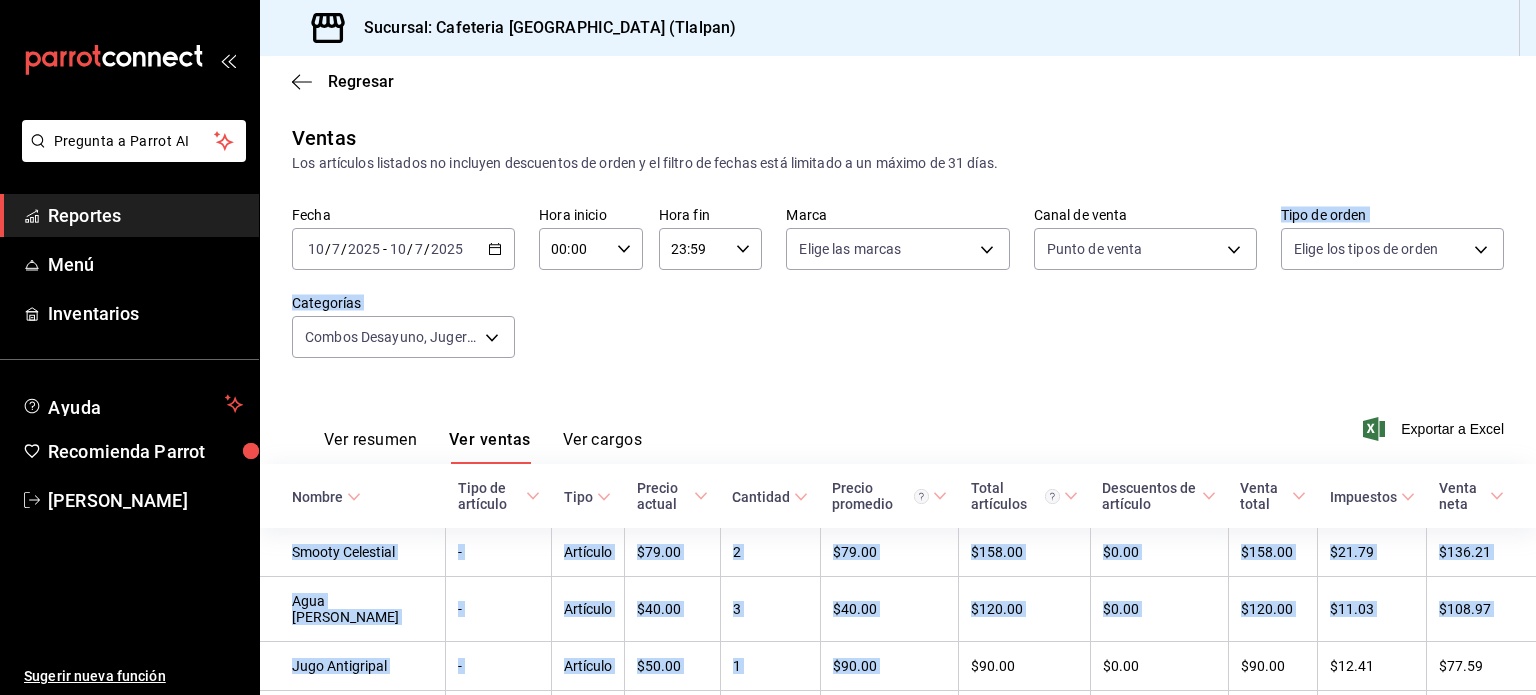 scroll, scrollTop: 213, scrollLeft: 0, axis: vertical 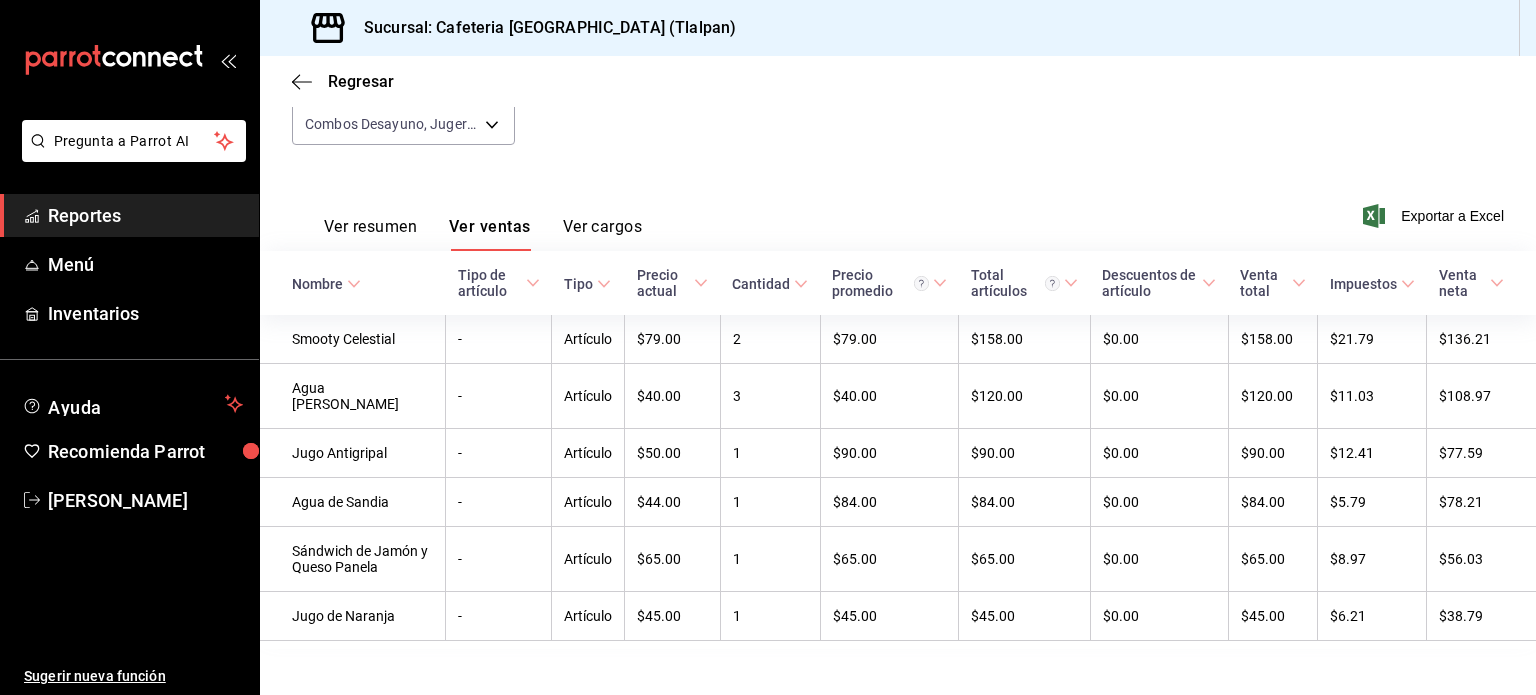 drag, startPoint x: 1023, startPoint y: 257, endPoint x: 951, endPoint y: 729, distance: 477.45996 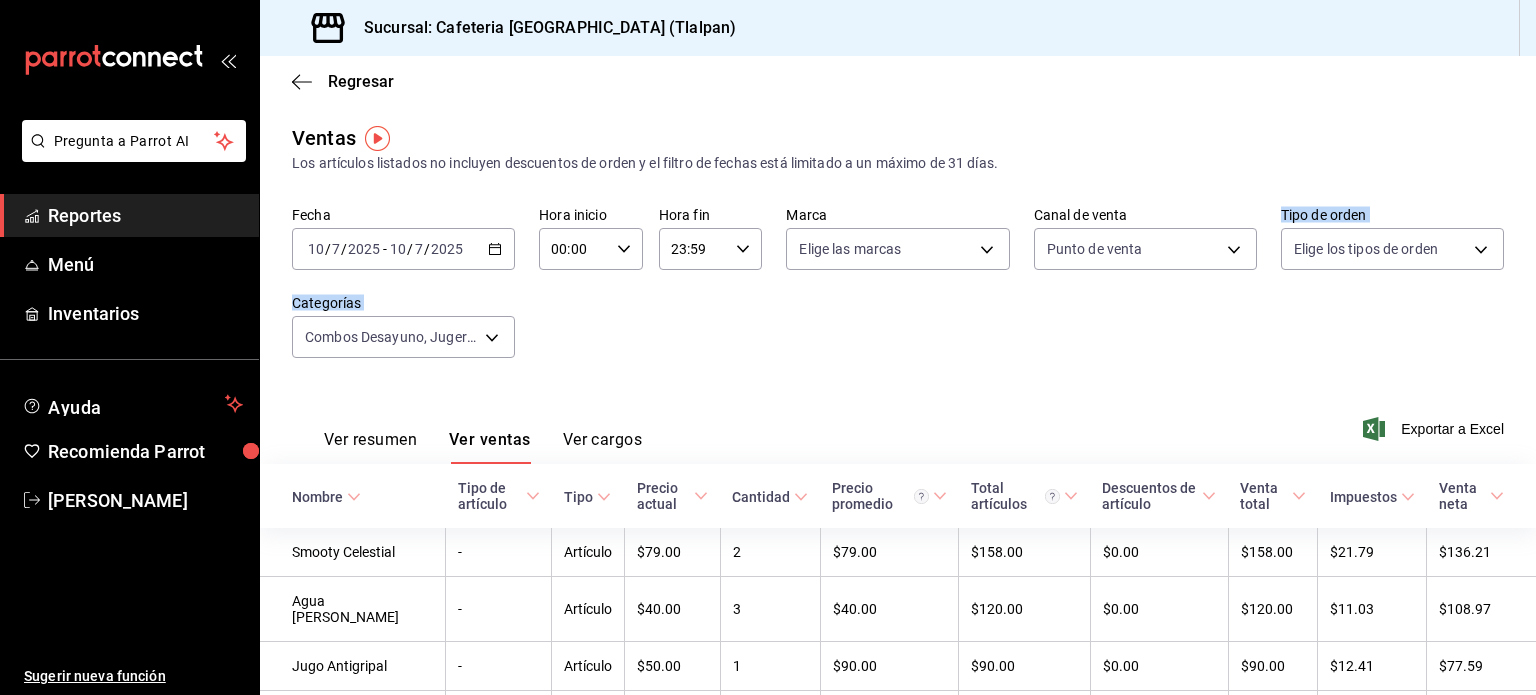 click 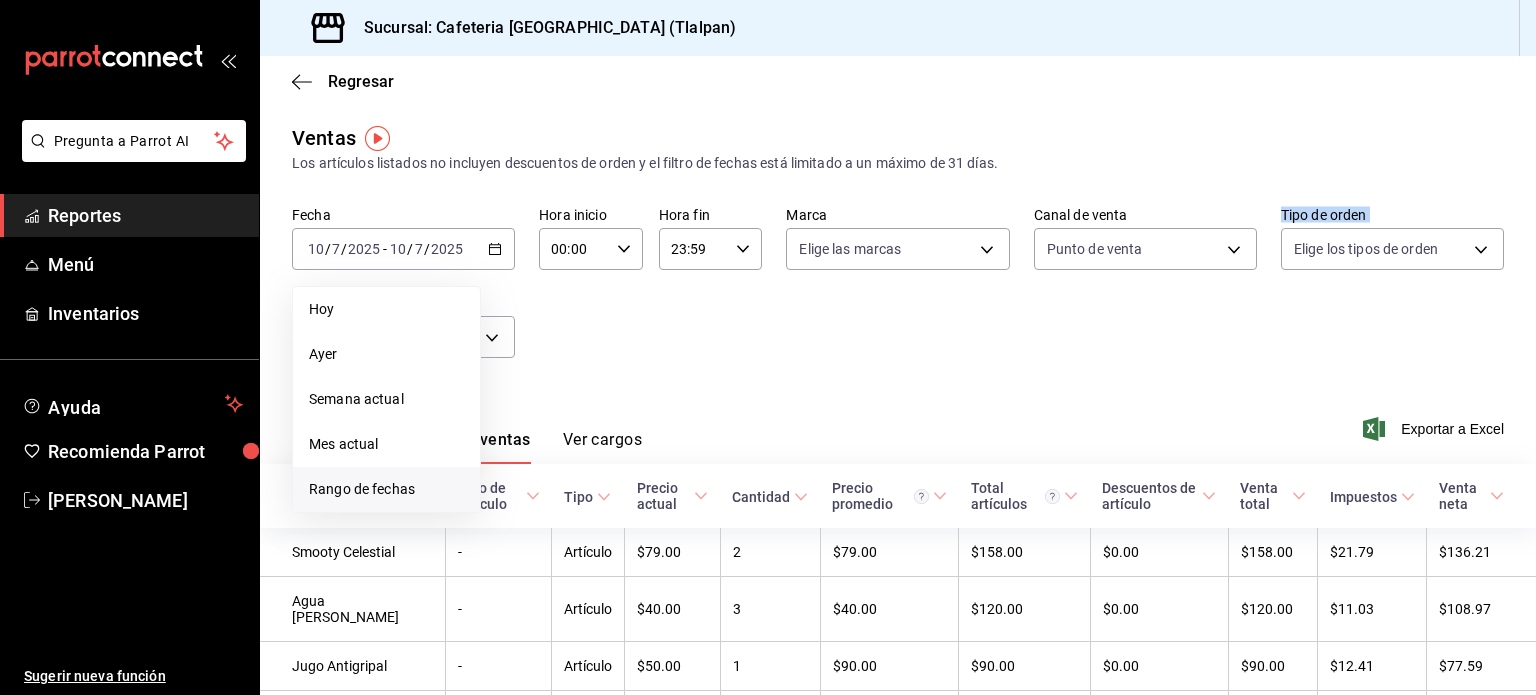 click on "Rango de fechas" at bounding box center (386, 489) 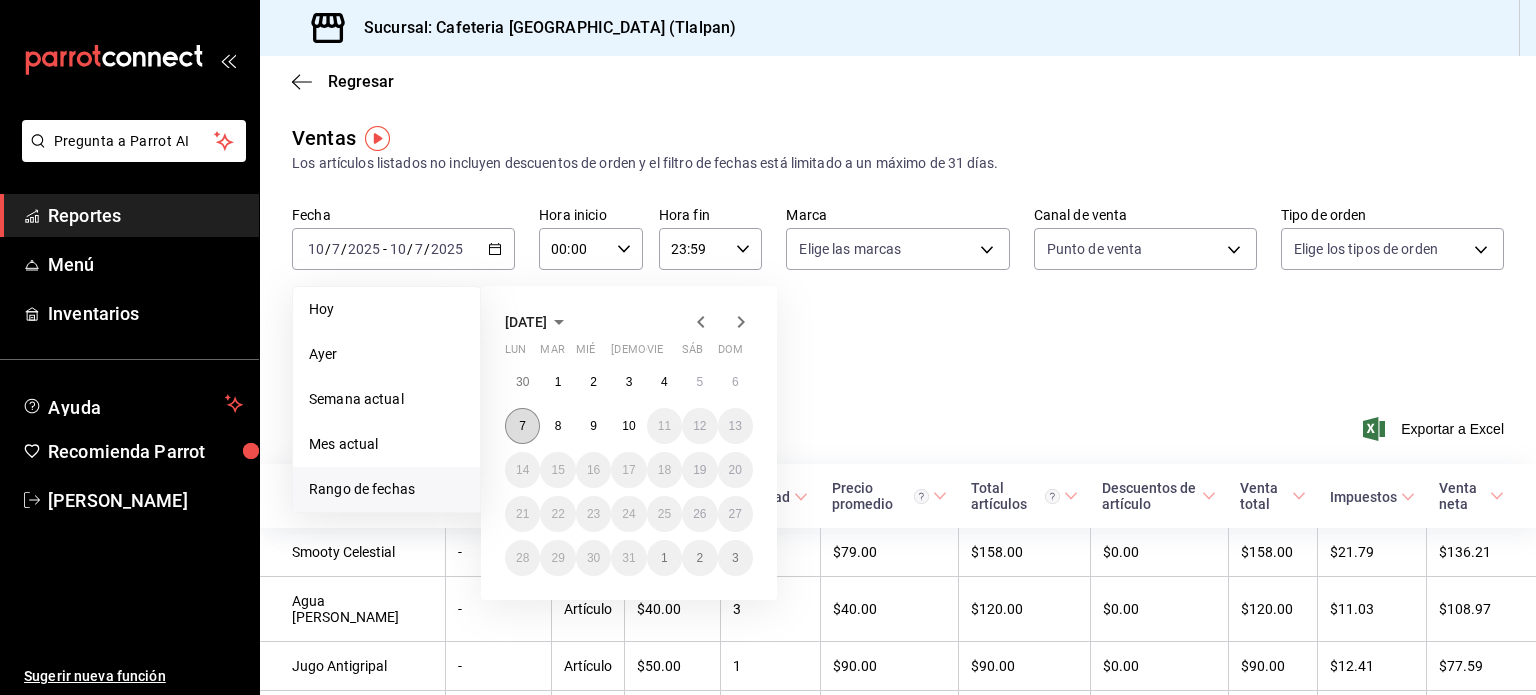 click on "7" at bounding box center [522, 426] 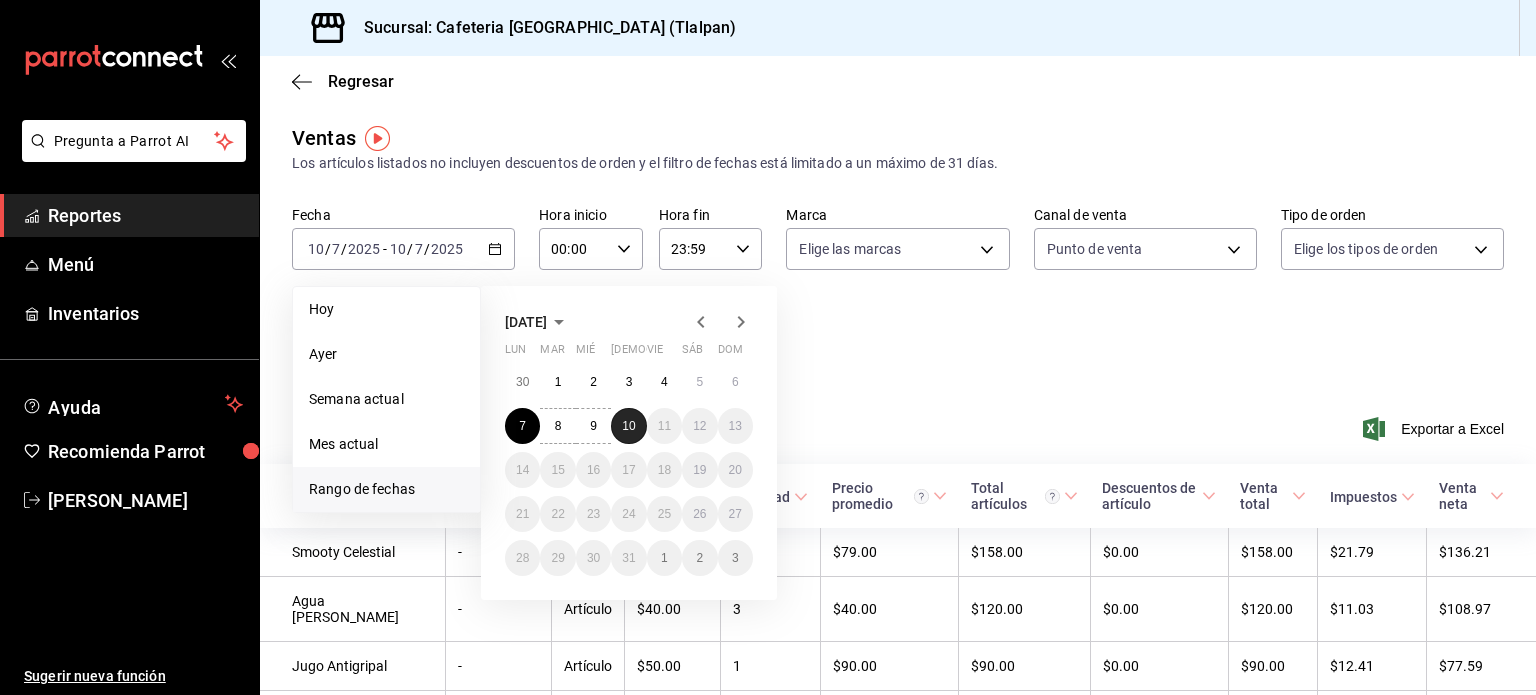 click on "10" at bounding box center [628, 426] 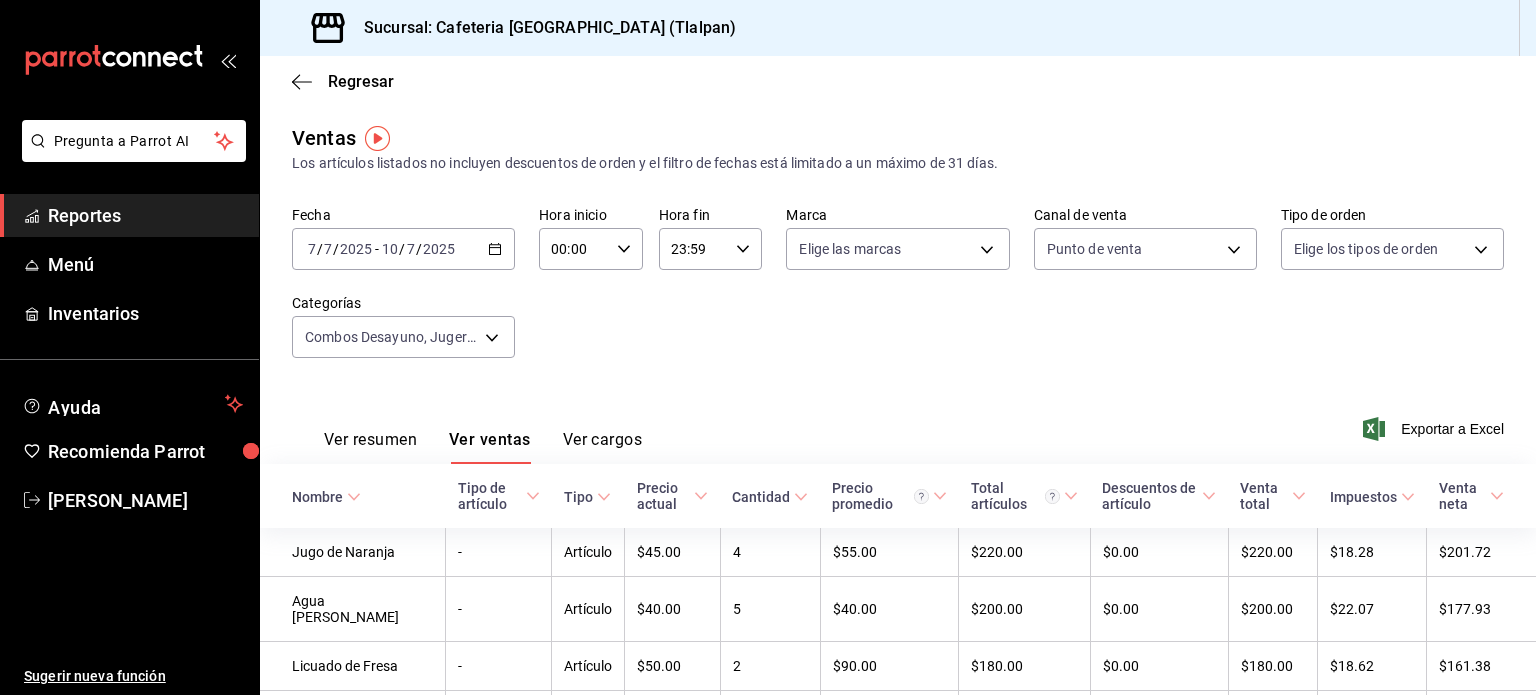 click on "Ver resumen" at bounding box center [370, 447] 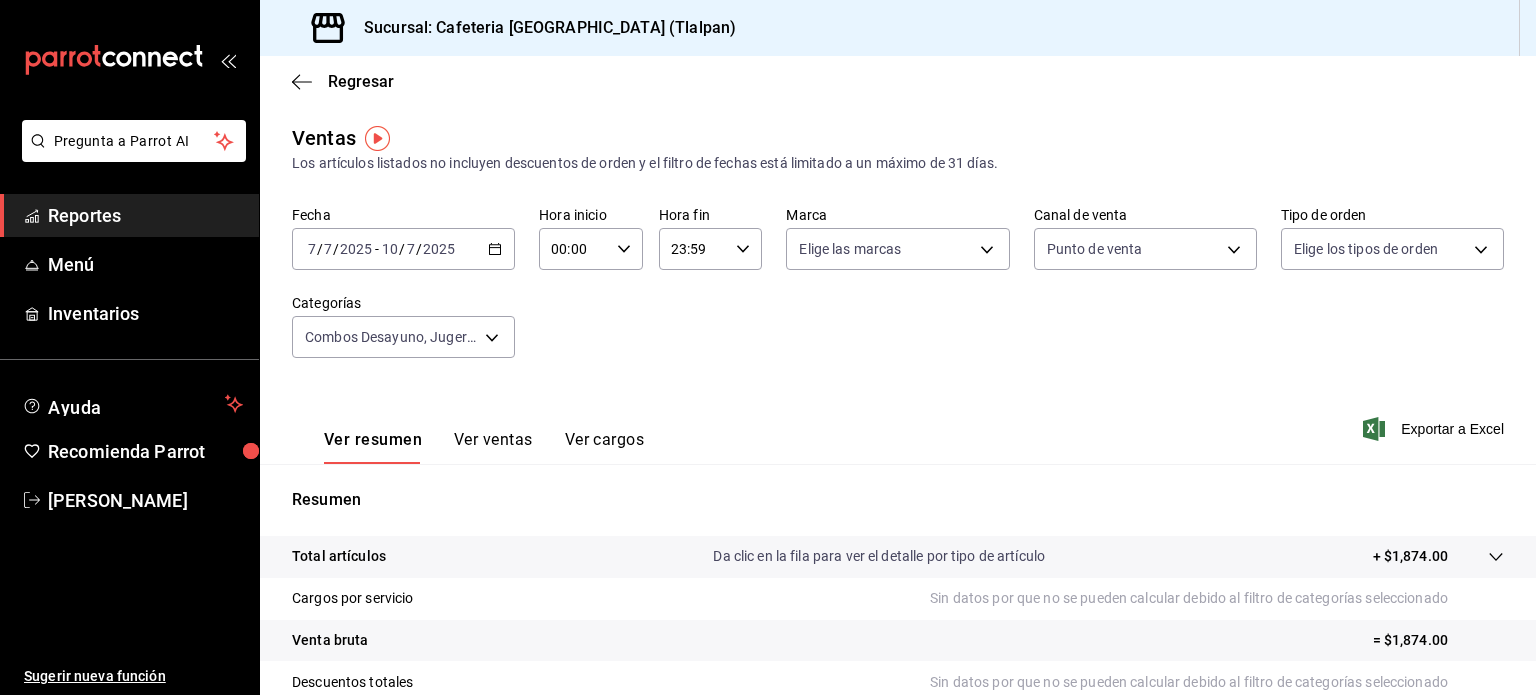 click 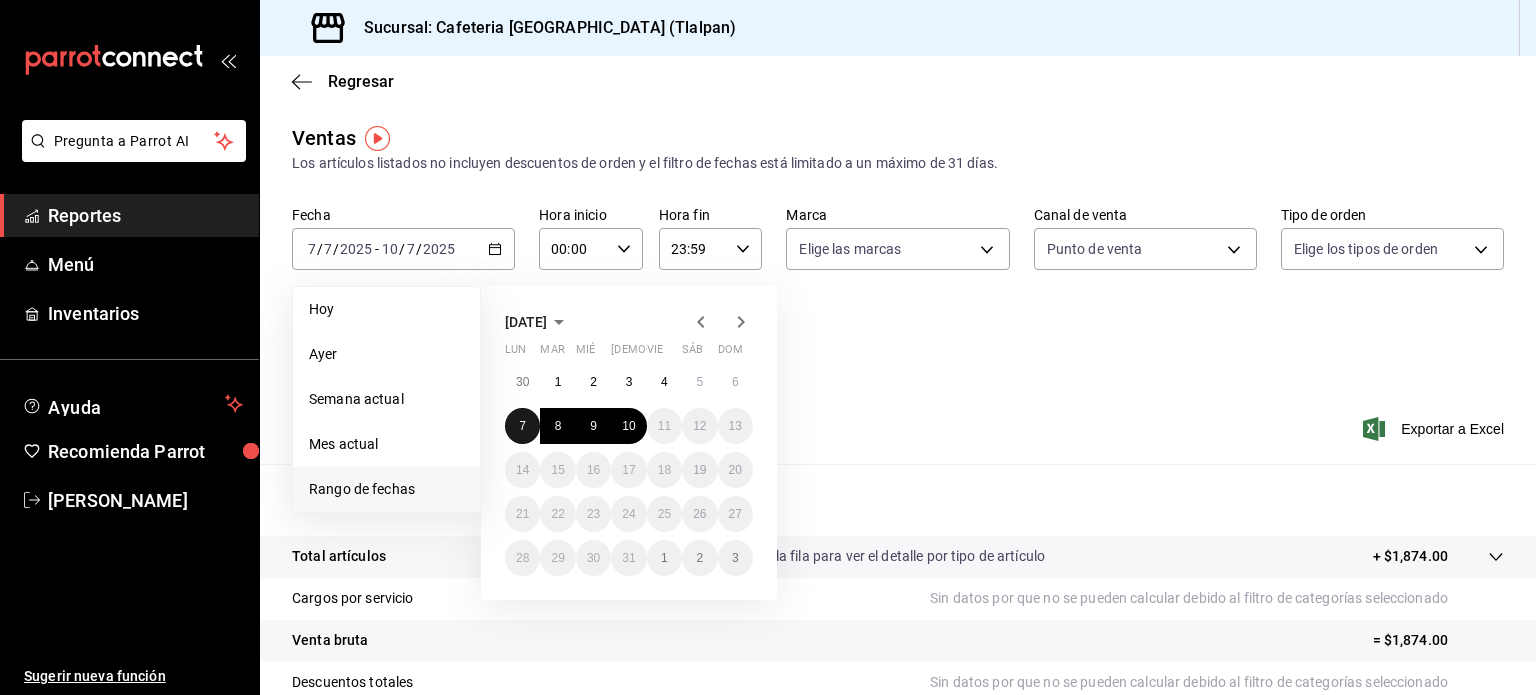 click on "7" at bounding box center [522, 426] 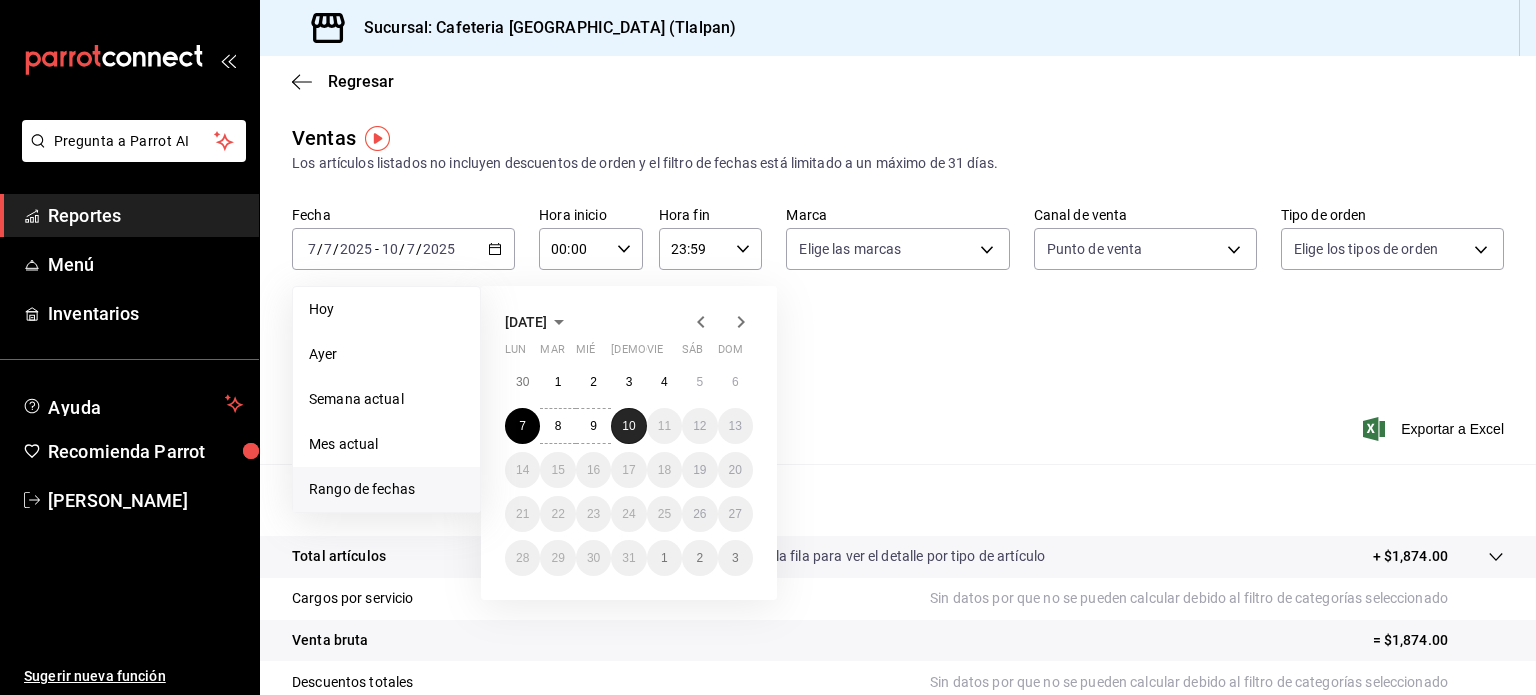 click on "10" at bounding box center [628, 426] 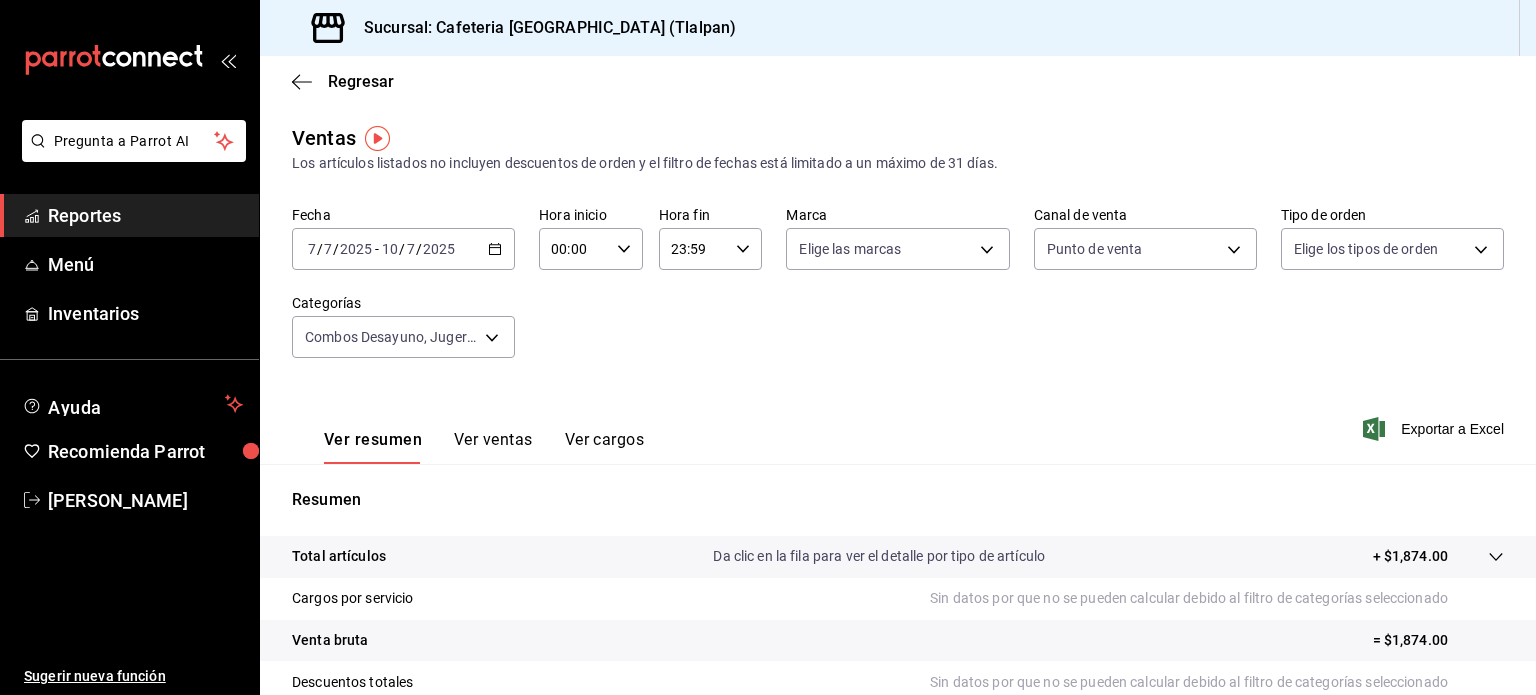 click on "Ver ventas" at bounding box center [493, 447] 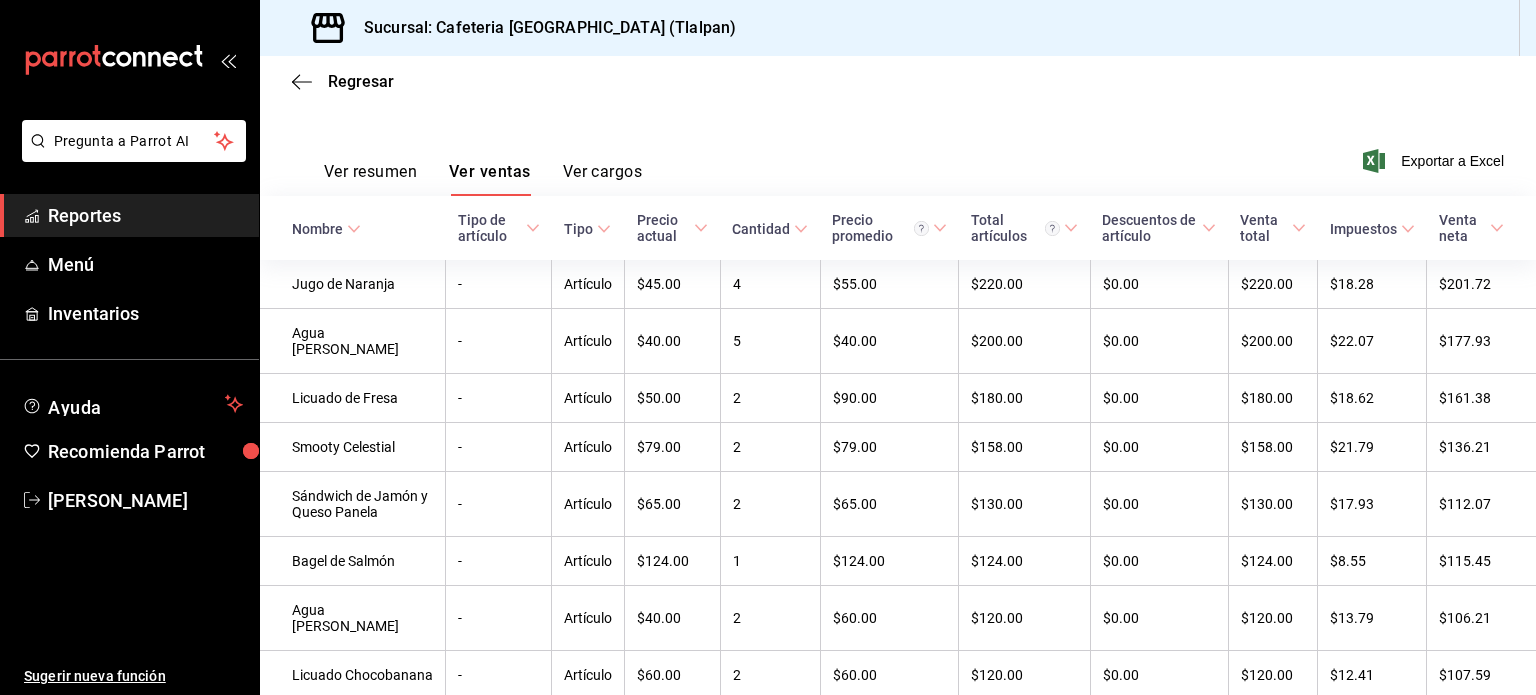 scroll, scrollTop: 0, scrollLeft: 0, axis: both 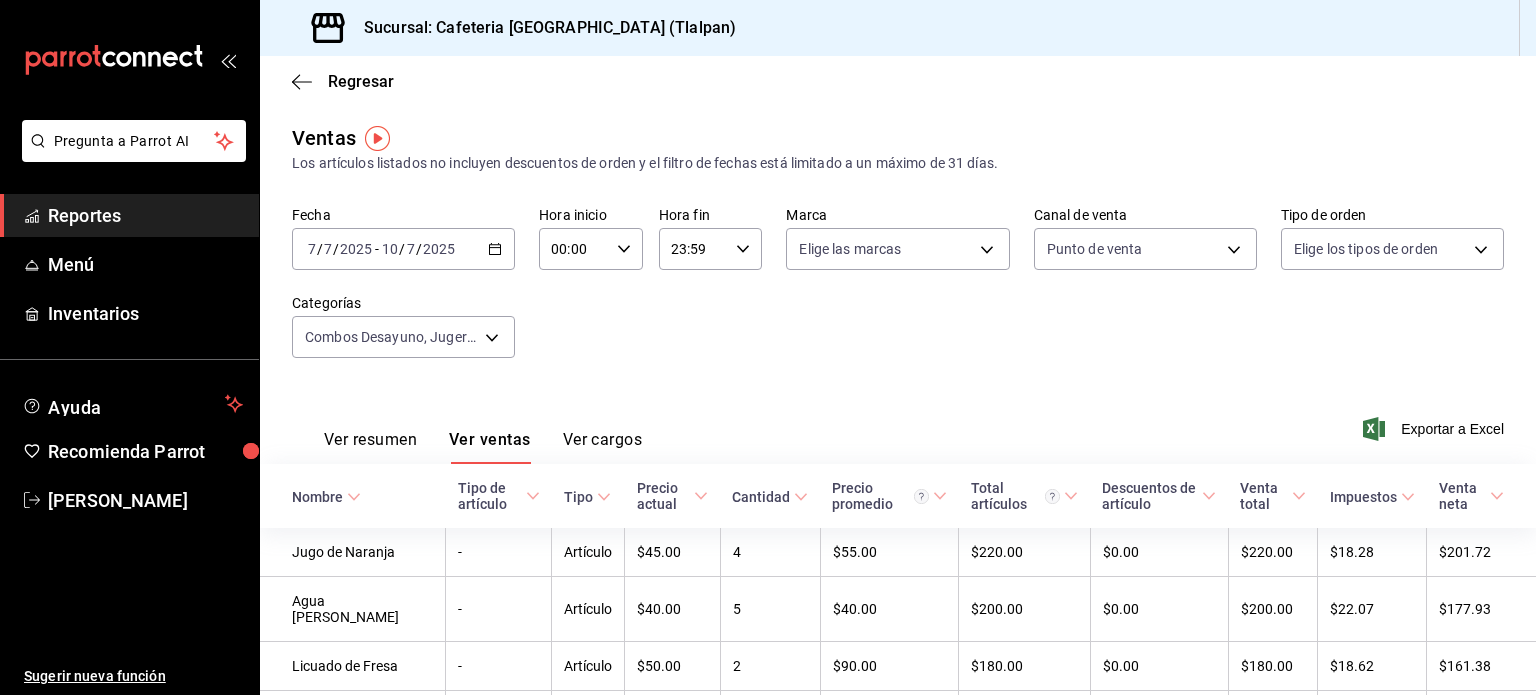 click on "Ver resumen" at bounding box center (370, 447) 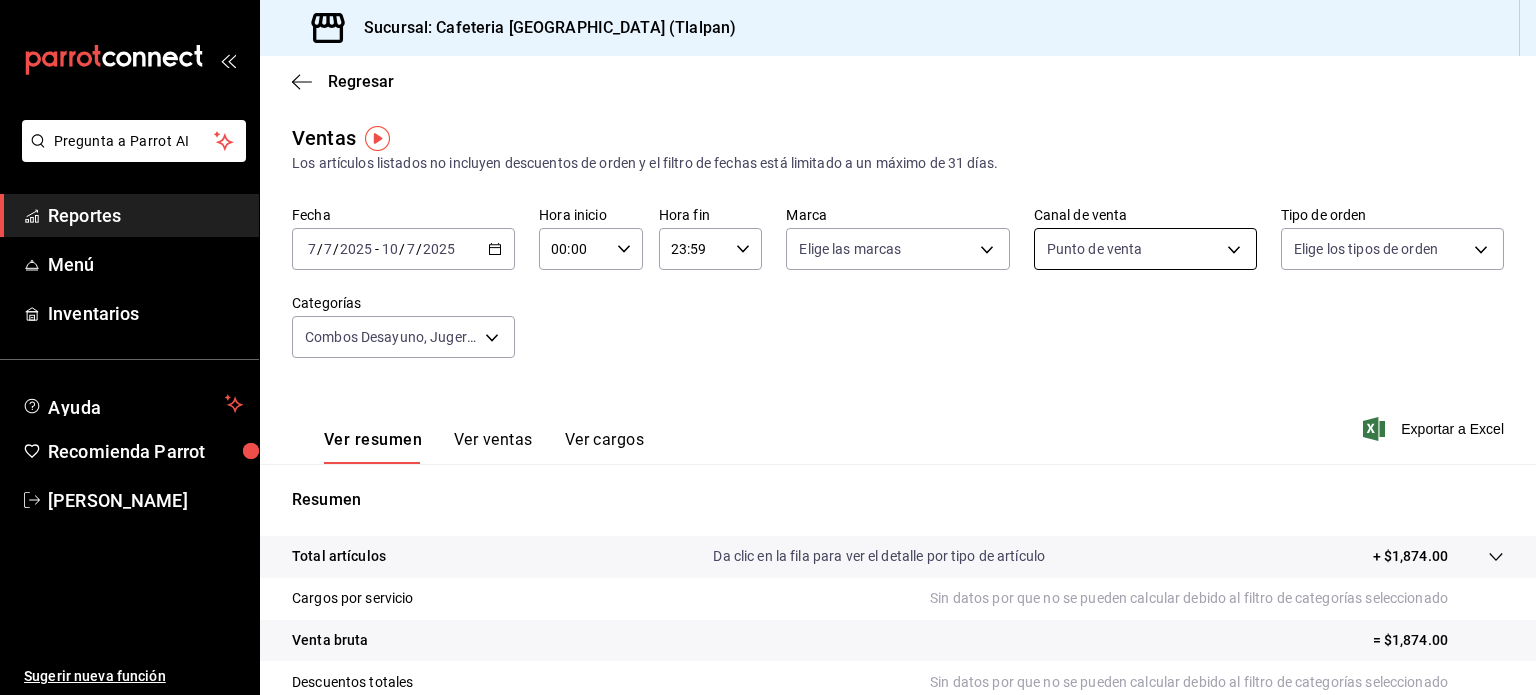 click on "Pregunta a Parrot AI Reportes   Menú   Inventarios   Ayuda Recomienda Parrot   [PERSON_NAME]   Sugerir nueva función   Sucursal: Cafeteria Tlacotalpan (Tlalpan) Regresar Ventas Los artículos listados no incluyen descuentos de orden y el filtro de fechas está limitado a un máximo de 31 días. Fecha [DATE] [DATE] - [DATE] [DATE] Hora inicio 00:00 Hora inicio Hora fin 23:59 Hora fin Marca Elige las marcas Canal de venta Punto de venta PARROT Tipo de orden Elige los tipos de orden Categorías Combos Desayuno, Jugería Tlaco, Ensaladas, Coctel de Fruta y Bowls, Antojos Europeos, Sandwiches y  Bagels, Aguas Frescas, Licuados y Smoothies, Jugos e9e68465-86e8-450d-9bb3-72899039c4d5,6ad8335a-cbf8-4b52-ae65-0fb07a46dafe,e88413e1-6da3-4a64-92dd-9f919d1268fe,e79167cc-f0d6-4ec4-81e2-b378f870024c,db1db806-b5b7-4869-8aed-44ac641371a3,adfab49d-05db-4b6d-ad56-7b555b8a4834,7baa7ae9-57f3-4719-a53f-8e808bc8d0b3,d385512f-46c5-4633-b21f-439923cc67d7,36d1b806-7385-4c12-996b-e719420d6c0e Ver resumen" at bounding box center [768, 347] 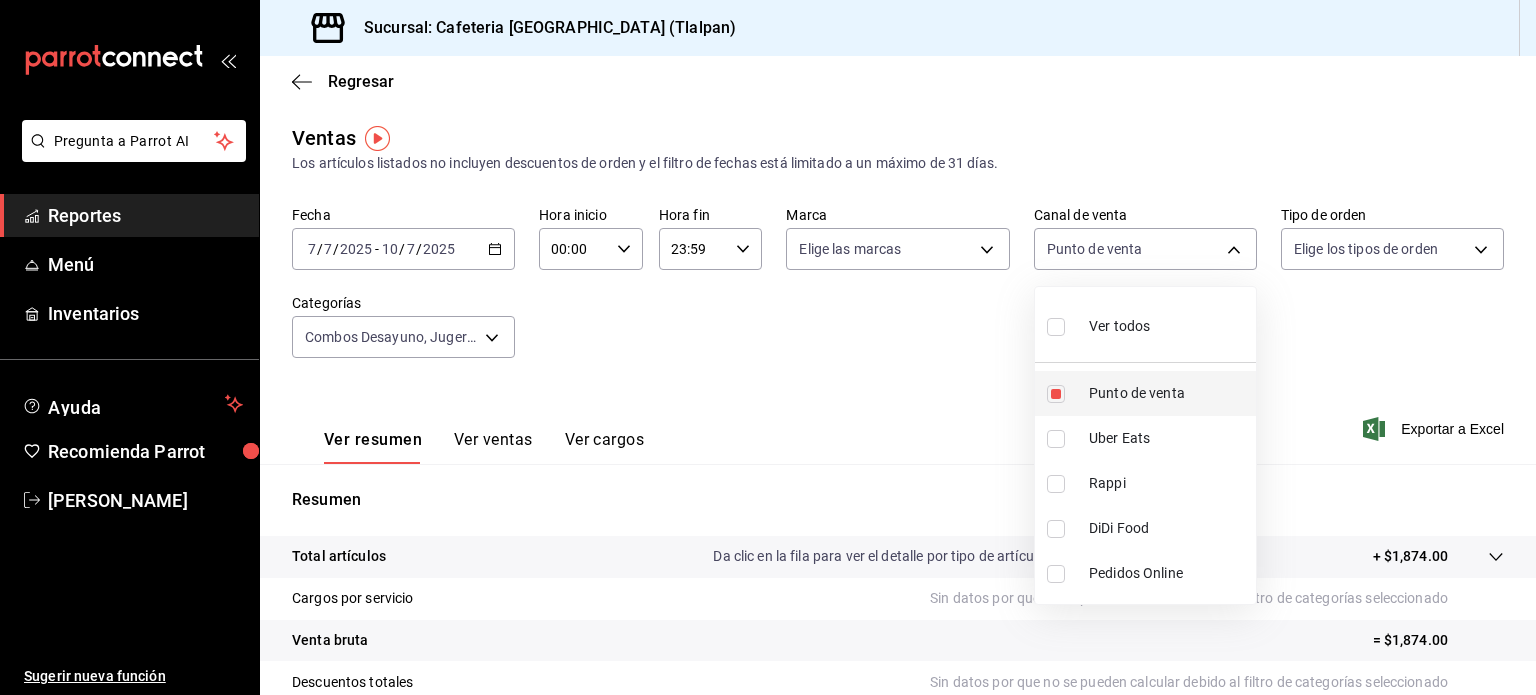 click at bounding box center (1056, 394) 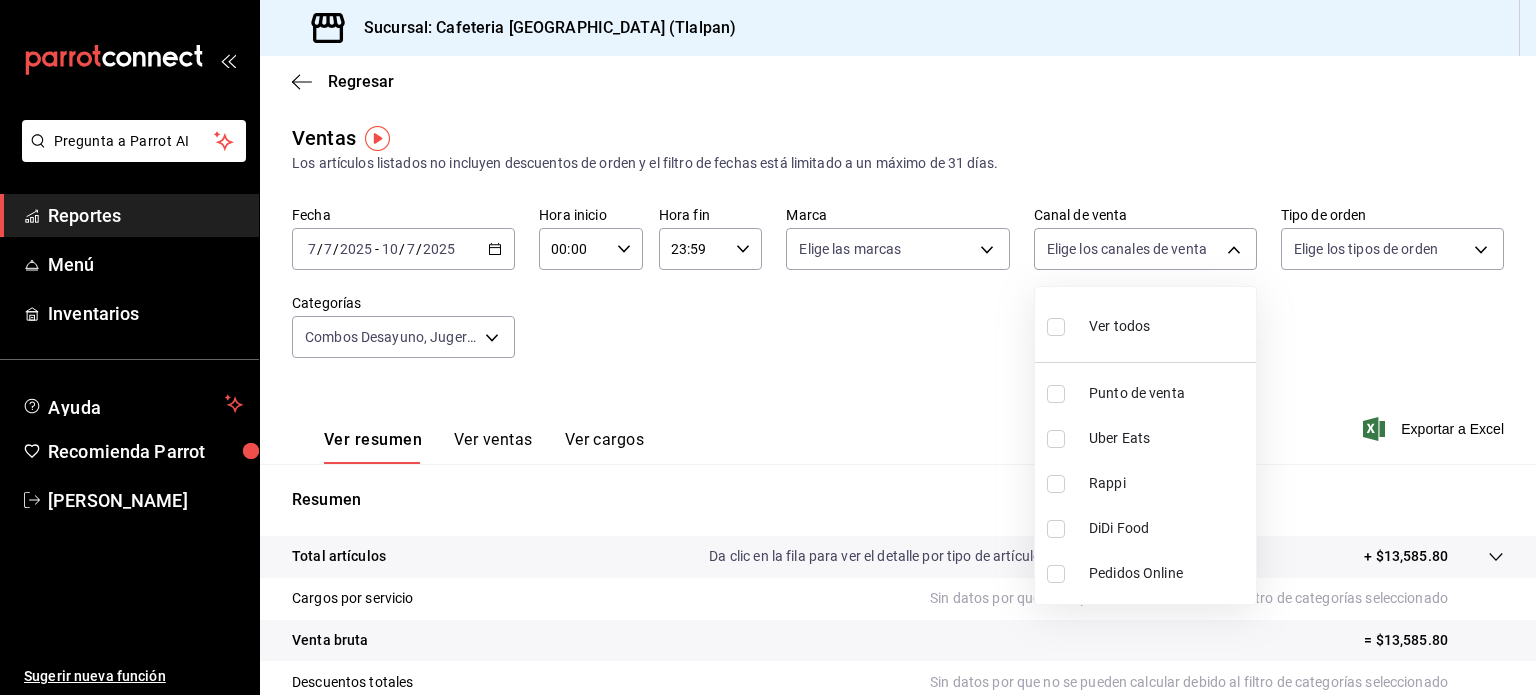 click on "Uber Eats" at bounding box center [1168, 438] 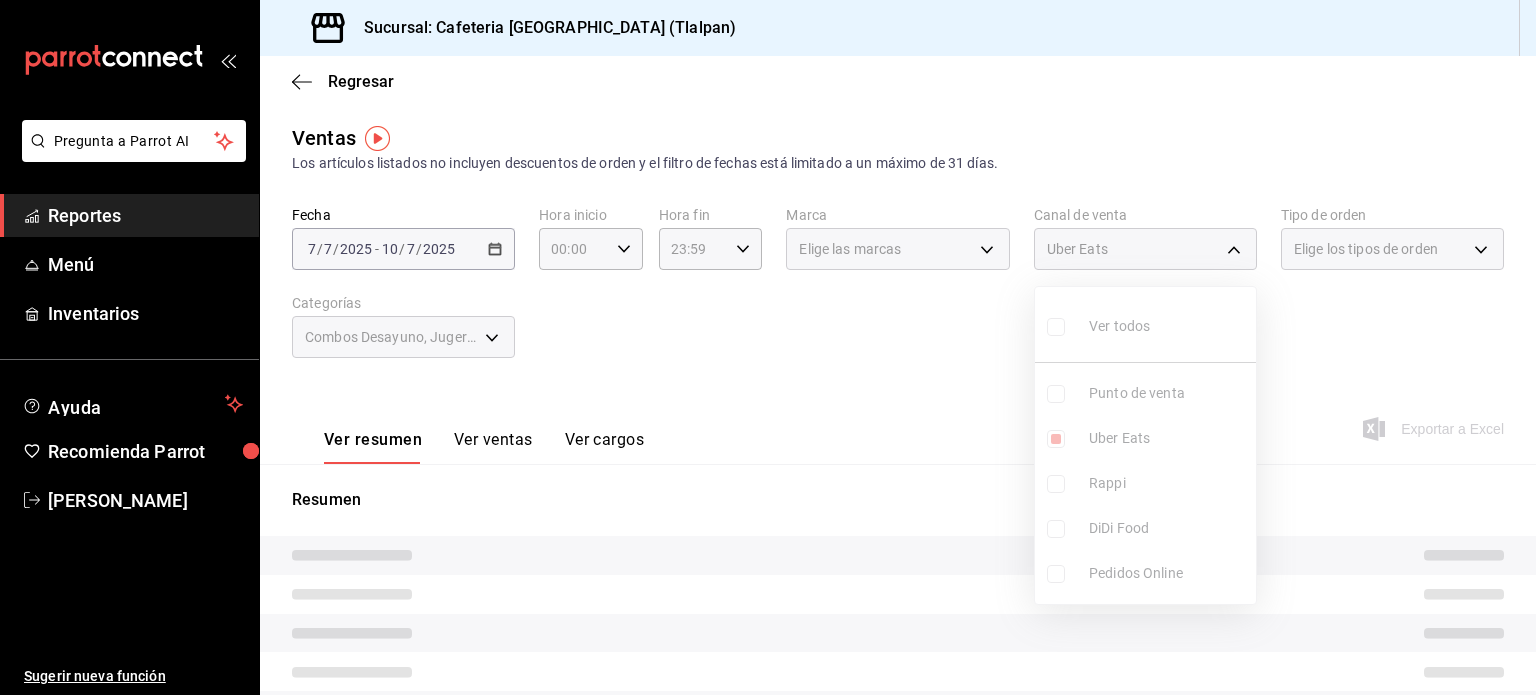 click at bounding box center (1056, 484) 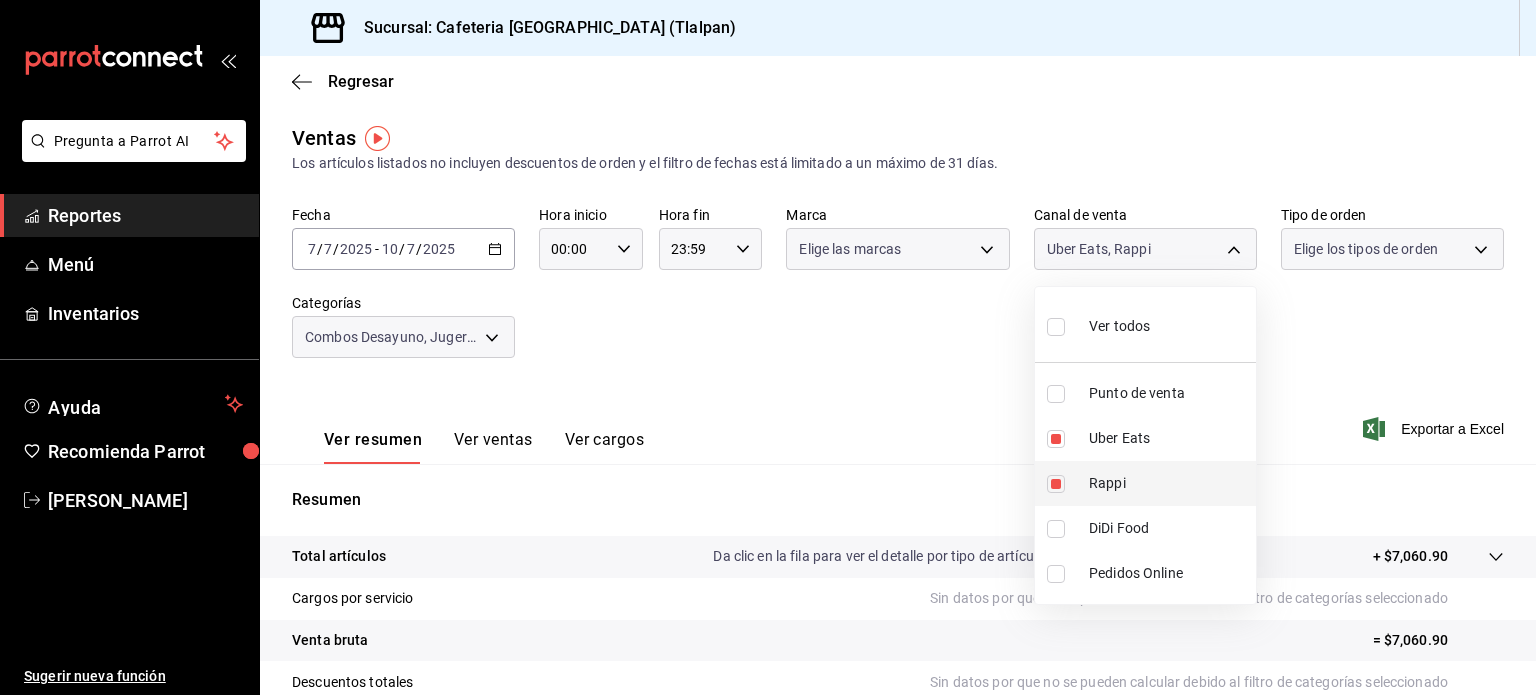 type on "UBER_EATS,RAPPI" 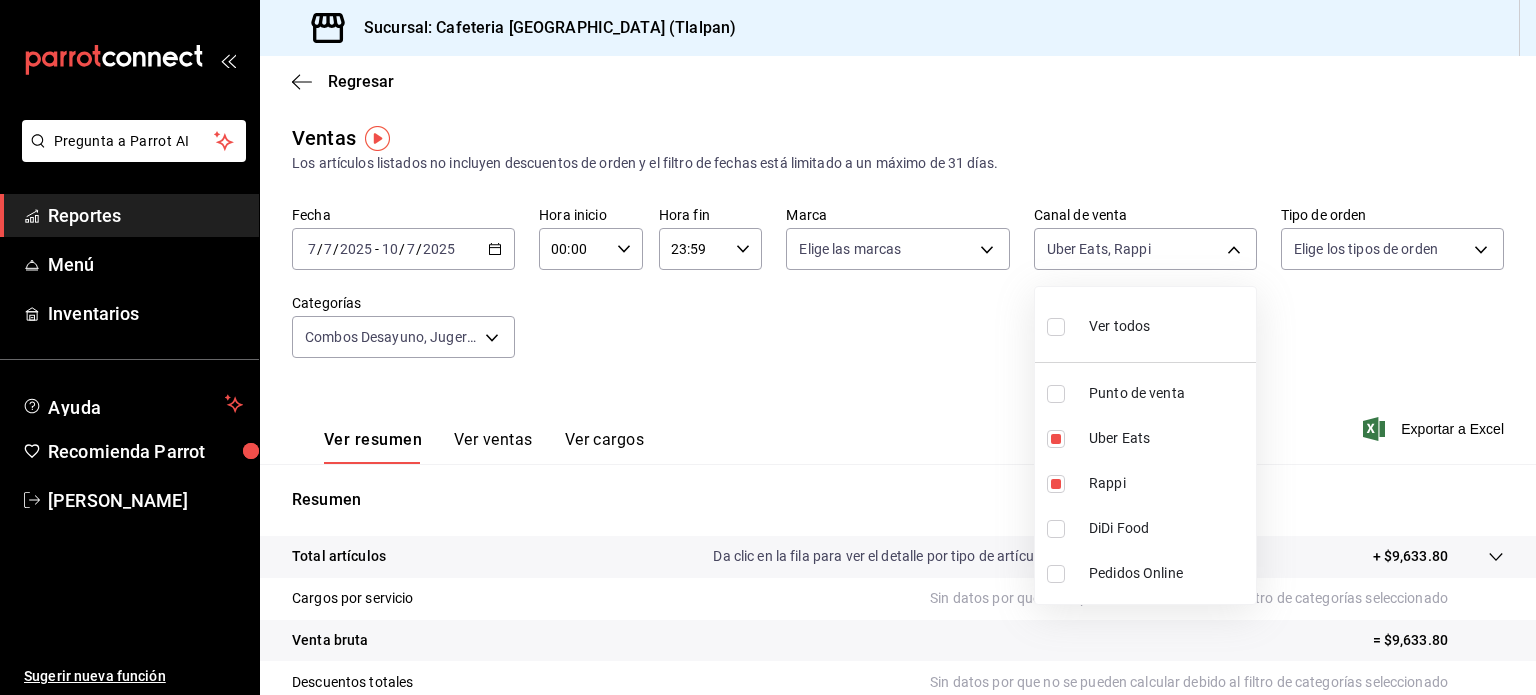 click at bounding box center [1060, 529] 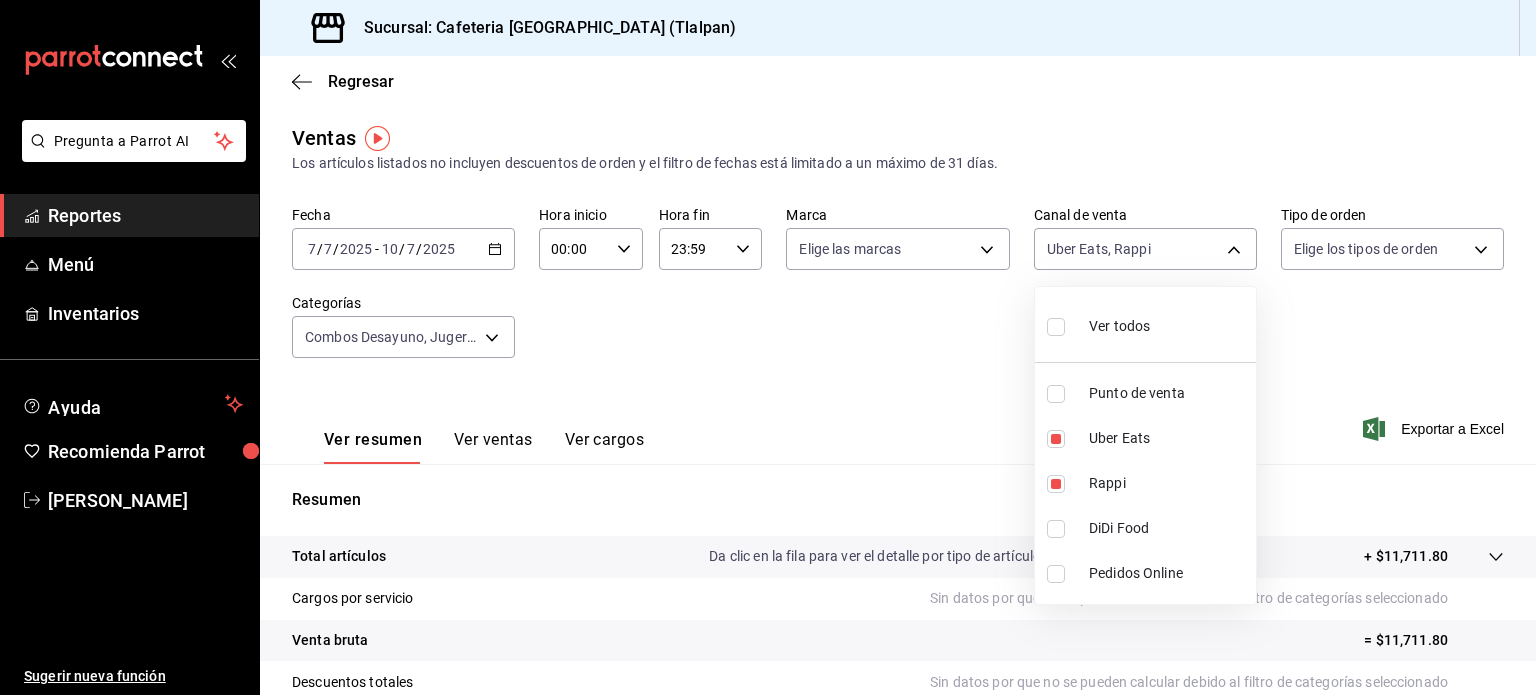 click at bounding box center [1056, 574] 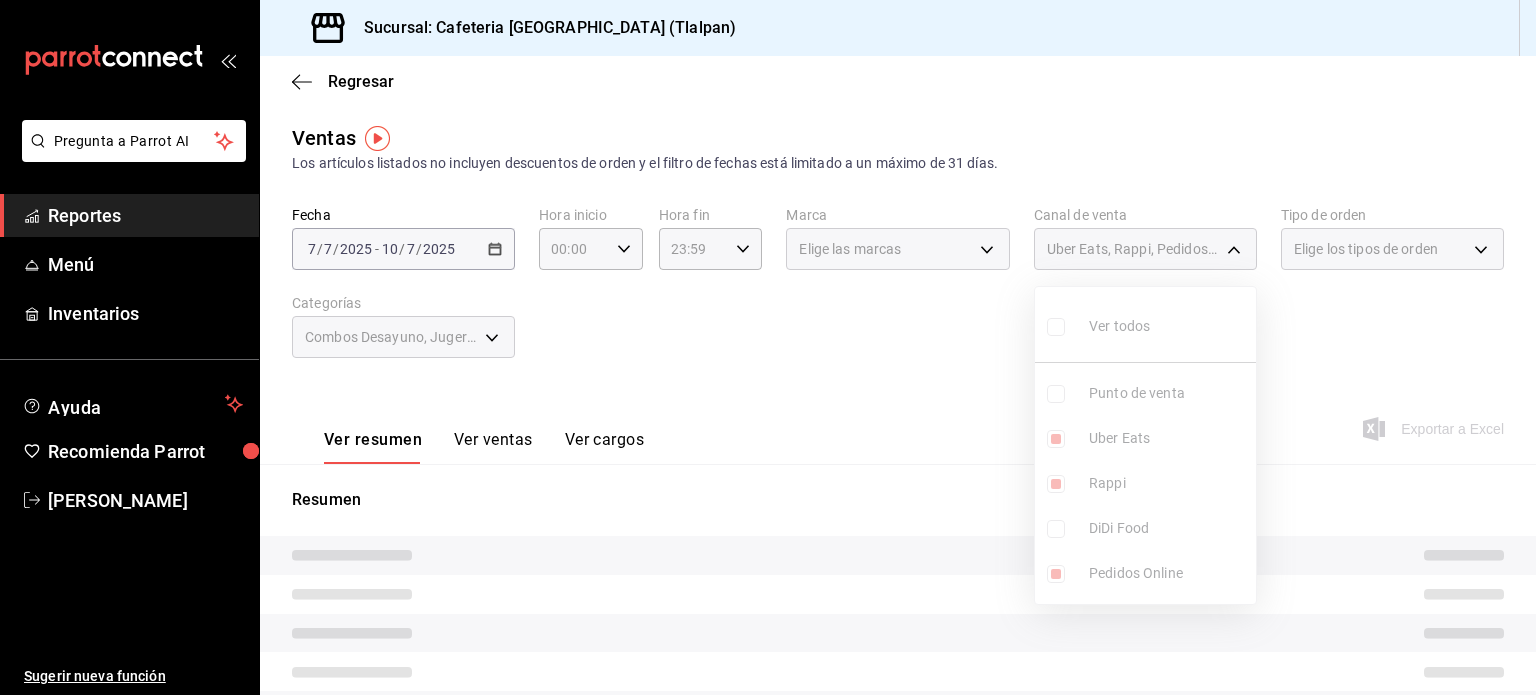 click on "Ver todos Punto de venta Uber Eats Rappi DiDi Food Pedidos Online" at bounding box center (1145, 445) 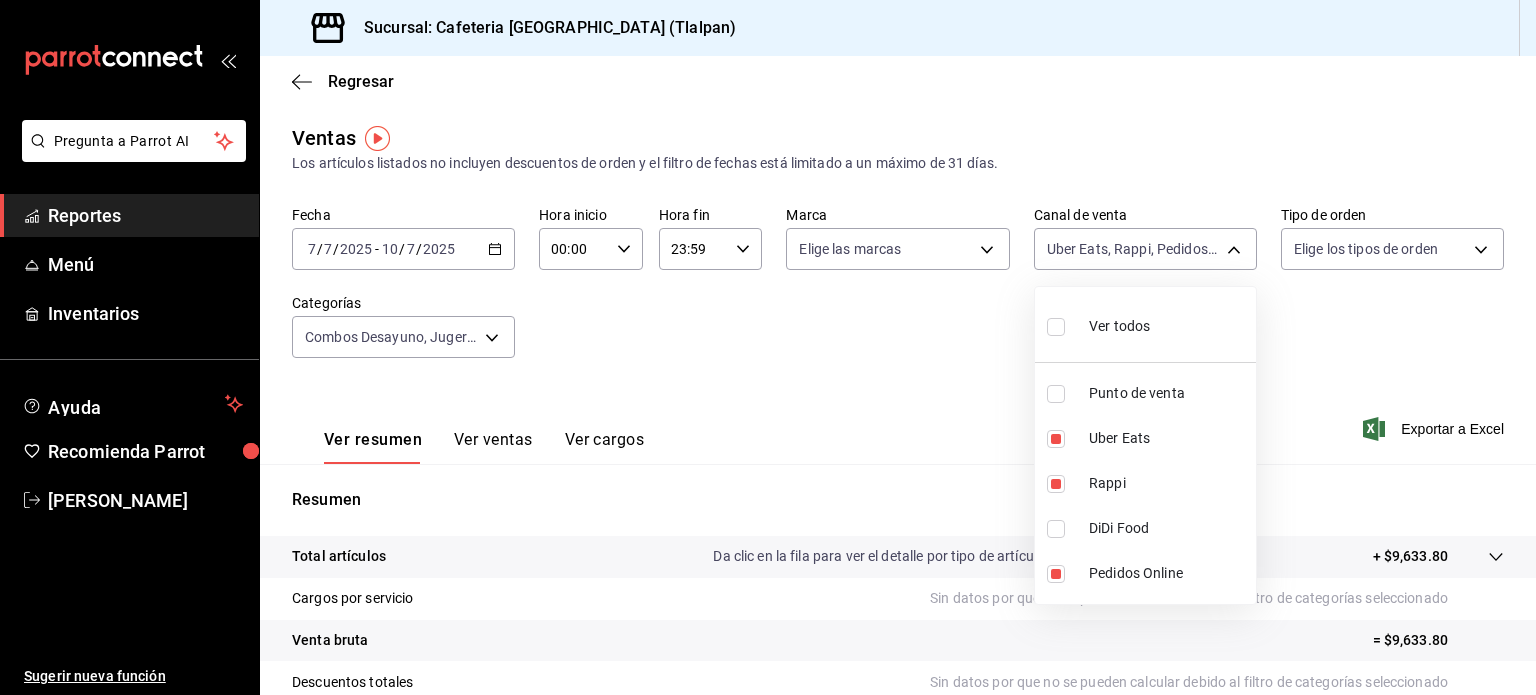 click at bounding box center (1056, 529) 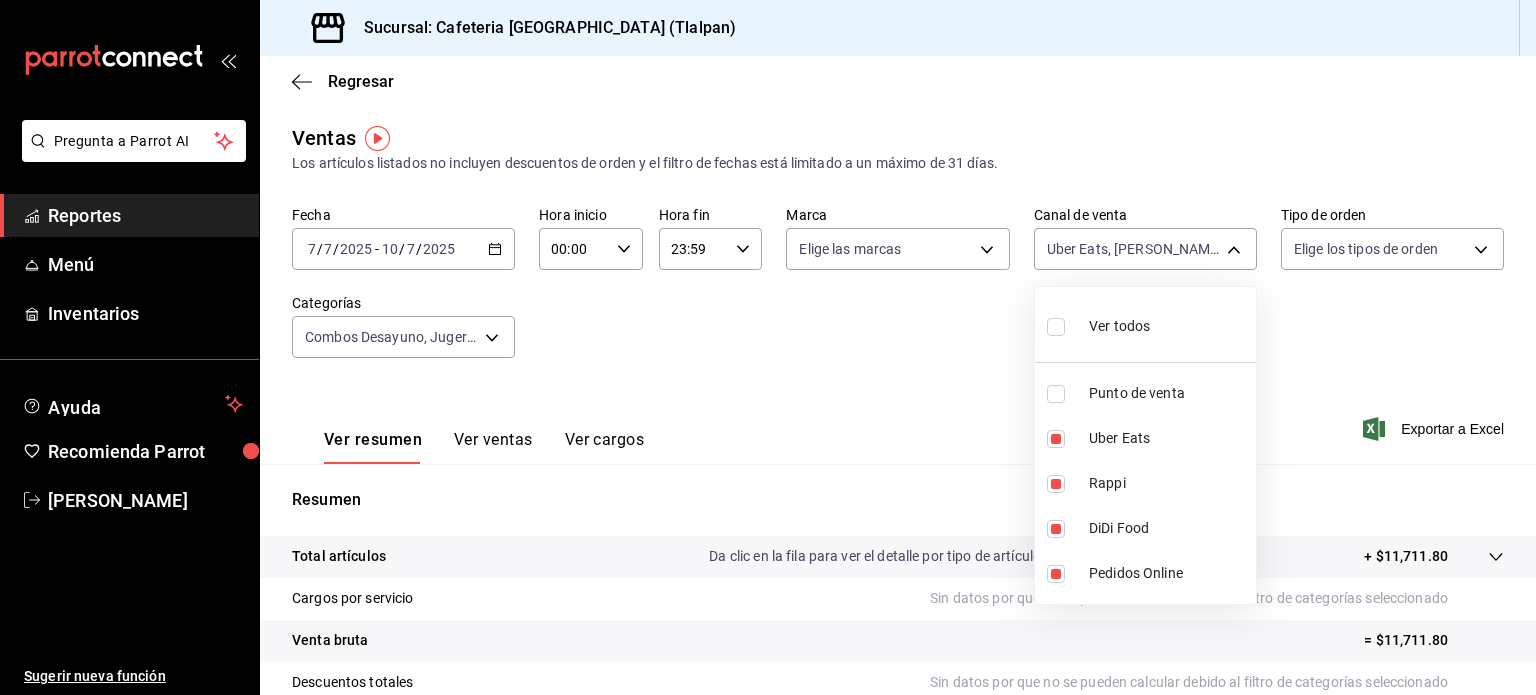 click at bounding box center [768, 347] 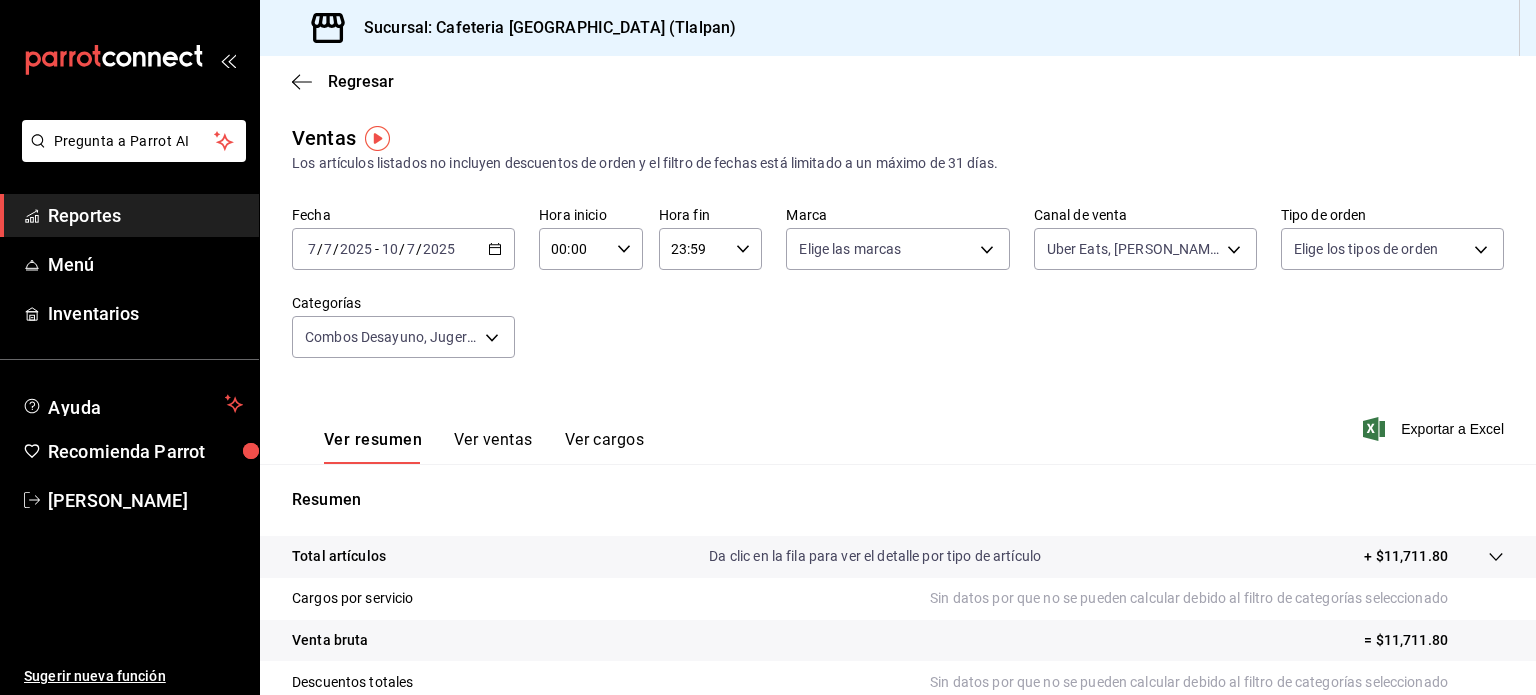 click on "Pregunta a Parrot AI Reportes   Menú   Inventarios   Ayuda Recomienda Parrot   [PERSON_NAME]   Sugerir nueva función   Sucursal: Cafeteria Tlacotalpan (Tlalpan) Regresar Ventas Los artículos listados no incluyen descuentos de orden y el filtro de fechas está limitado a un máximo de 31 días. Fecha [DATE] [DATE] - [DATE] [DATE] Hora inicio 00:00 Hora inicio Hora fin 23:59 Hora fin Marca Elige las marcas Canal de venta Uber Eats, [PERSON_NAME] Food, Pedidos Online UBER_EATS,RAPPI,ONLINE,DIDI_FOOD Tipo de orden Elige los tipos de orden Categorías Combos Desayuno, Jugería Tlaco, Ensaladas, Coctel de Fruta y Bowls, Antojos Europeos, Sandwiches y  Bagels, Aguas Frescas, Licuados y Smoothies, Jugos Ver resumen Ver ventas Ver cargos Exportar a Excel Resumen Total artículos Da clic en la fila para ver el detalle por tipo de artículo + $11,711.80 Cargos por servicio  Sin datos por que no se pueden calcular debido al filtro de categorías seleccionado Venta bruta = $11,711.80 Venta total" at bounding box center [768, 347] 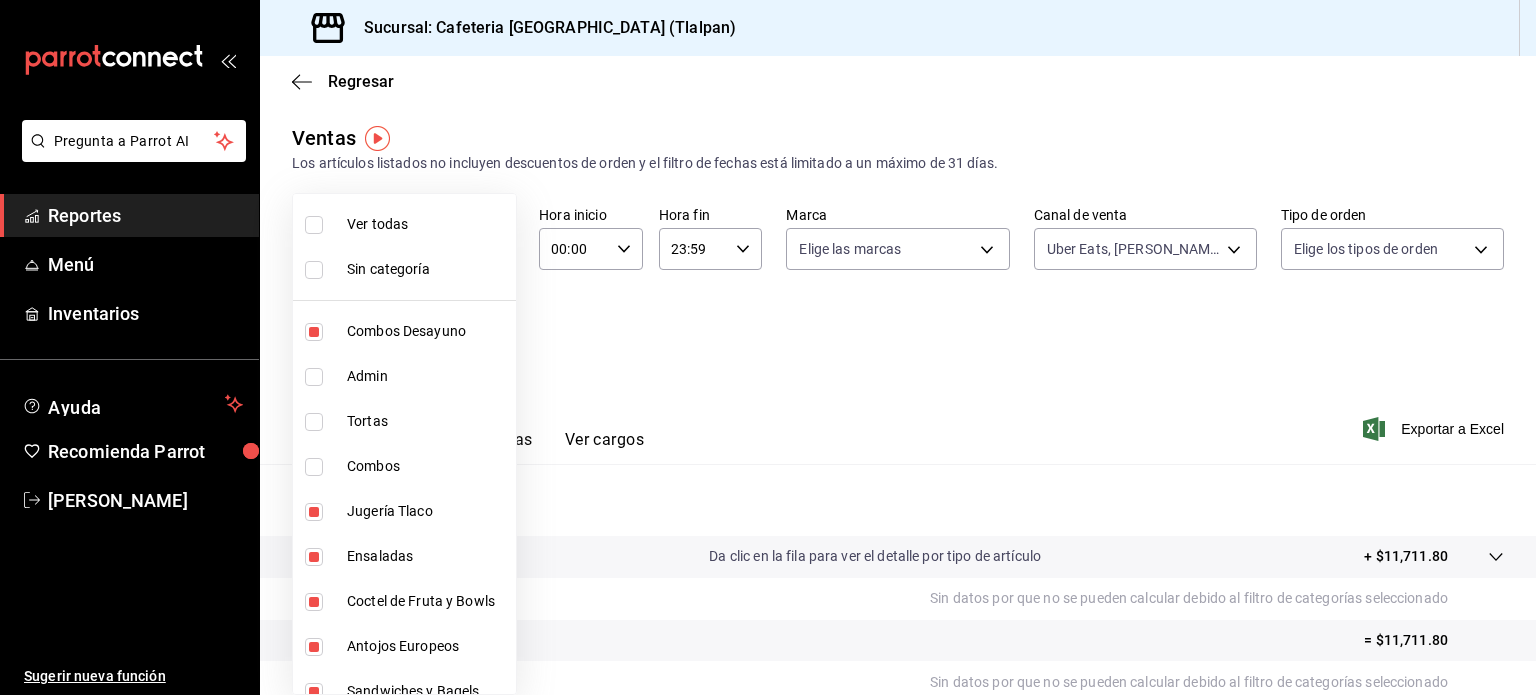 click at bounding box center [314, 332] 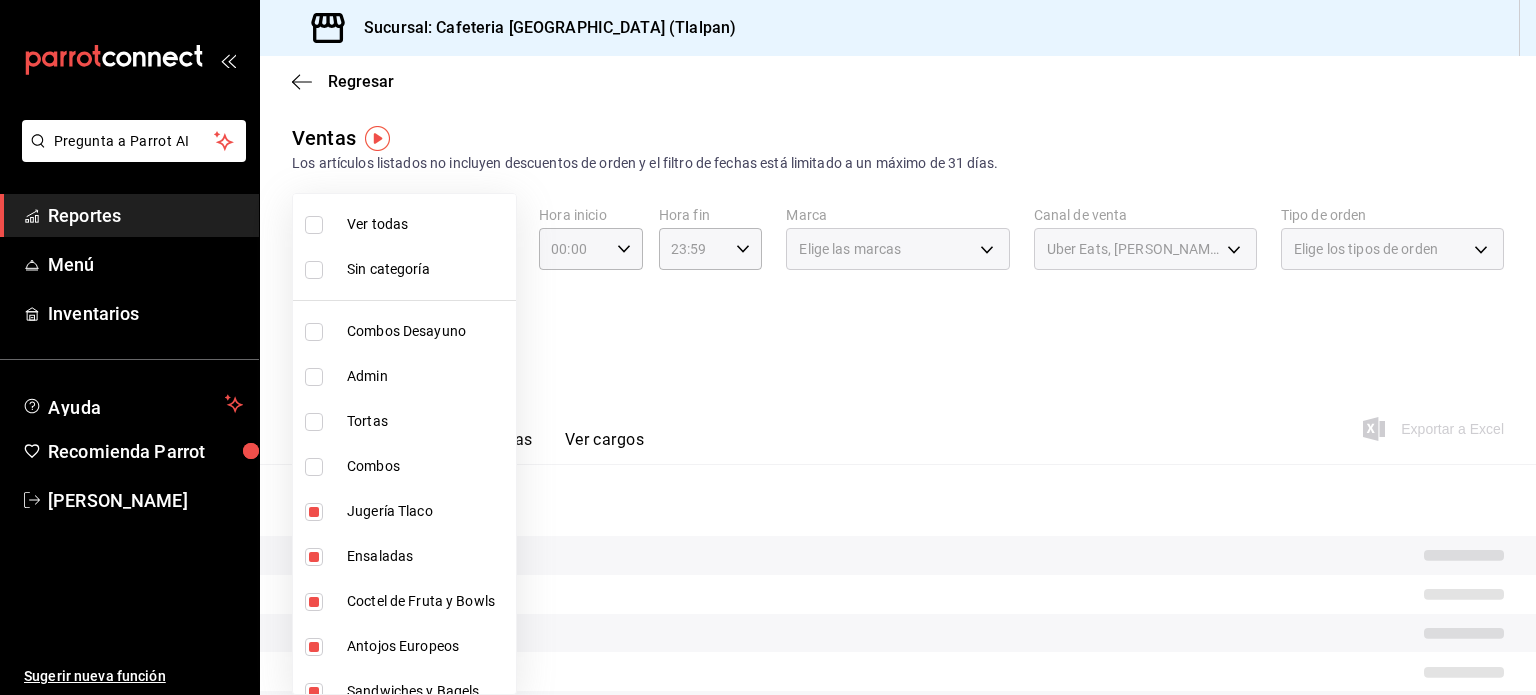 click at bounding box center (768, 347) 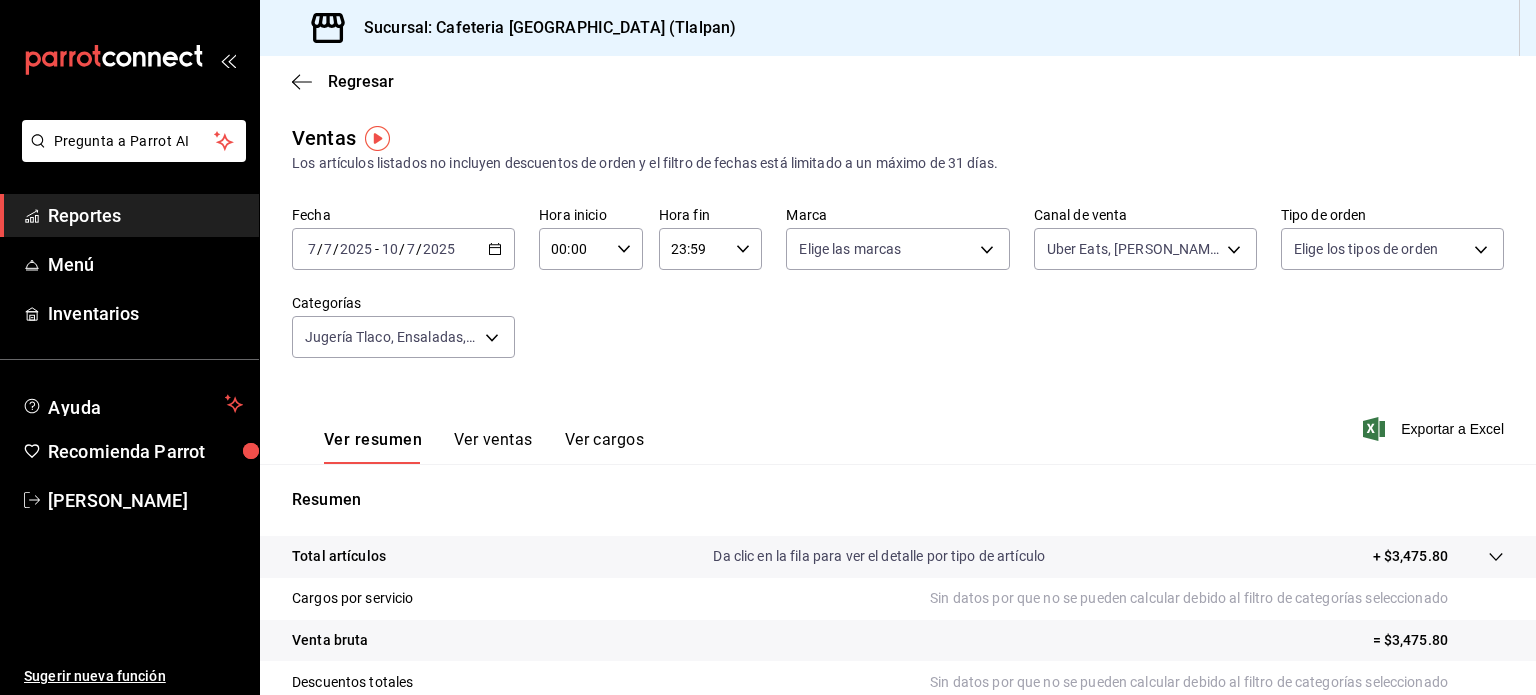 click on "Ver ventas" at bounding box center [493, 447] 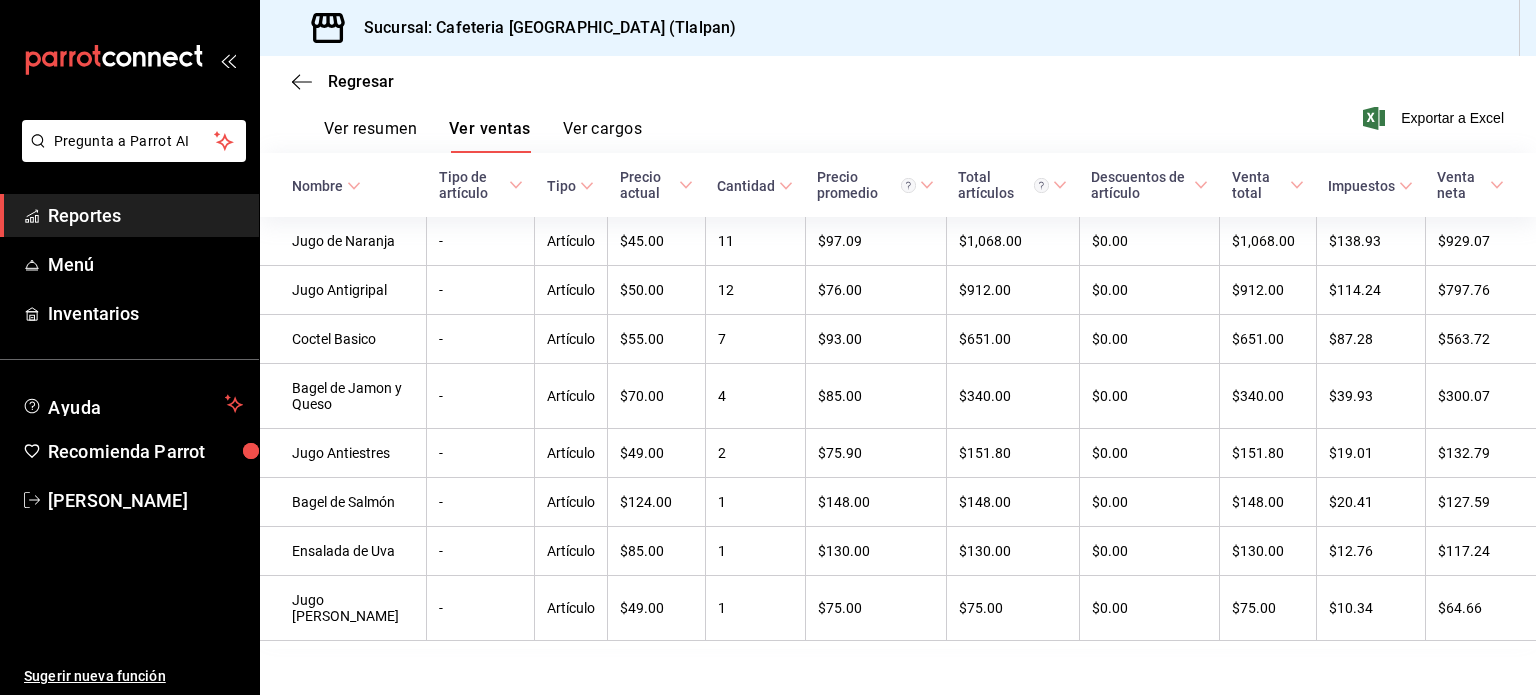 scroll, scrollTop: 0, scrollLeft: 0, axis: both 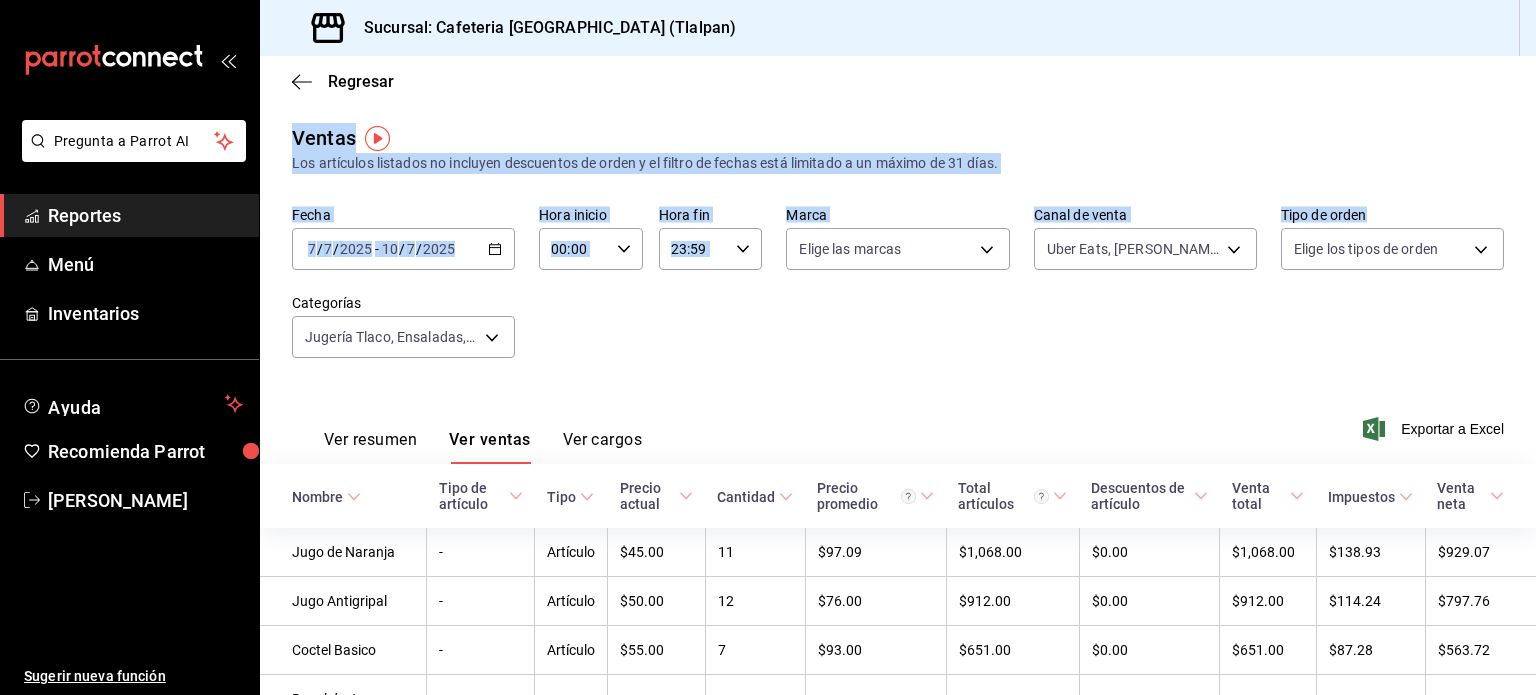 drag, startPoint x: 1378, startPoint y: 322, endPoint x: 1229, endPoint y: -11, distance: 364.81503 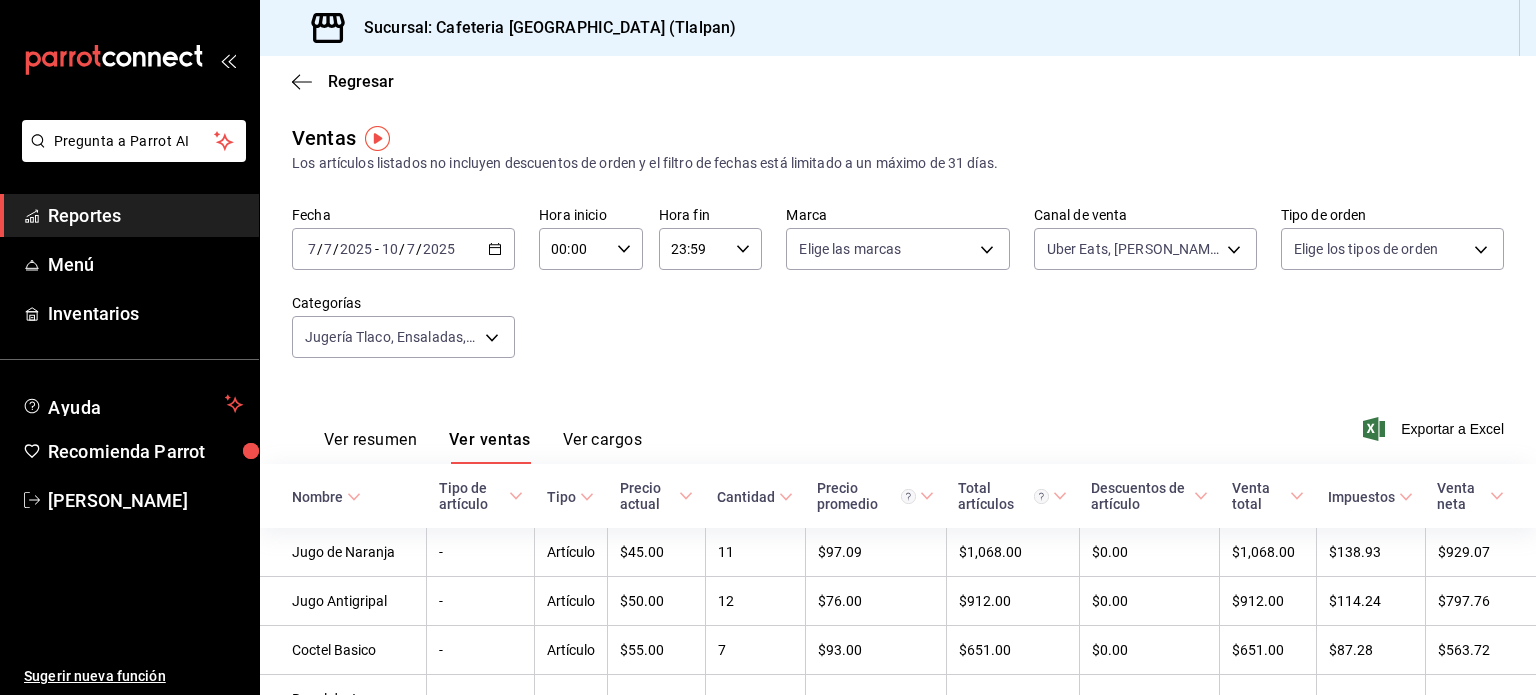 click on "Fecha [DATE] [DATE] - [DATE] [DATE] Hora inicio 00:00 Hora inicio Hora fin 23:59 Hora fin Marca Elige las marcas Canal de venta Uber Eats, [PERSON_NAME] Food, Pedidos Online UBER_EATS,RAPPI,ONLINE,DIDI_FOOD Tipo de orden Elige los tipos de orden Categorías Jugería Tlaco, Ensaladas, Coctel de Fruta y Bowls, Antojos Europeos, Sandwiches y  Bagels, Aguas Frescas, Licuados y Smoothies, Jugos e9e68465-86e8-450d-9bb3-72899039c4d5,6ad8335a-cbf8-4b52-ae65-0fb07a46dafe,e88413e1-6da3-4a64-92dd-9f919d1268fe,e79167cc-f0d6-4ec4-81e2-b378f870024c,db1db806-b5b7-4869-8aed-44ac641371a3,adfab49d-05db-4b6d-ad56-7b555b8a4834,7baa7ae9-57f3-4719-a53f-8e808bc8d0b3,d385512f-46c5-4633-b21f-439923cc67d7" at bounding box center (898, 294) 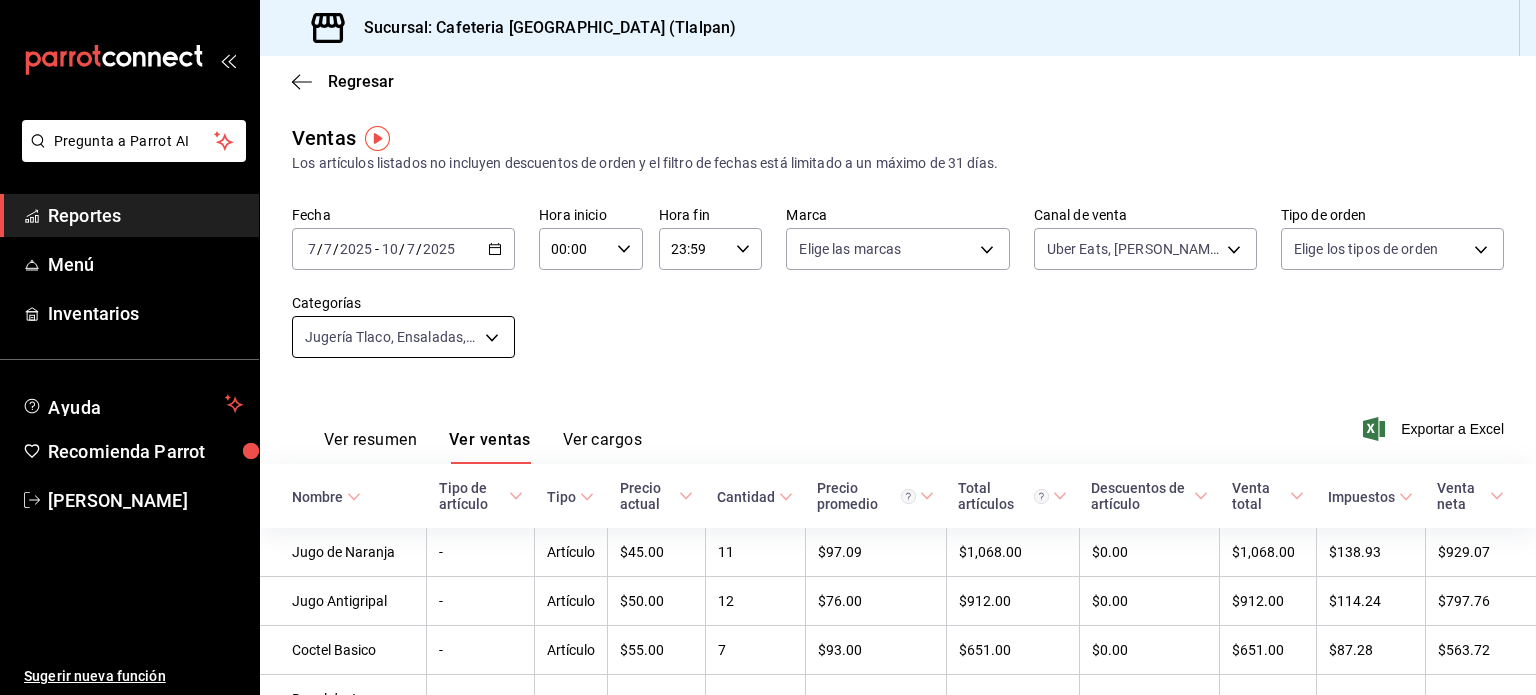 click on "Pregunta a Parrot AI Reportes   Menú   Inventarios   Ayuda Recomienda Parrot   [PERSON_NAME]   Sugerir nueva función   Sucursal: Cafeteria Tlacotalpan (Tlalpan) Regresar Ventas Los artículos listados no incluyen descuentos de orden y el filtro de fechas está limitado a un máximo de 31 días. Fecha [DATE] [DATE] - [DATE] [DATE] Hora inicio 00:00 Hora inicio Hora fin 23:59 Hora fin Marca Elige las marcas Canal de venta Uber Eats, [PERSON_NAME] Food, Pedidos Online UBER_EATS,RAPPI,ONLINE,DIDI_FOOD Tipo de orden Elige los tipos de orden Categorías Jugería Tlaco, Ensaladas, Coctel de Fruta y Bowls, Antojos Europeos, Sandwiches y  Bagels, Aguas Frescas, Licuados y Smoothies, Jugos e9e68465-86e8-450d-9bb3-72899039c4d5,6ad8335a-cbf8-4b52-ae65-0fb07a46dafe,e88413e1-6da3-4a64-92dd-9f919d1268fe,e79167cc-f0d6-4ec4-81e2-b378f870024c,db1db806-b5b7-4869-8aed-44ac641371a3,adfab49d-05db-4b6d-ad56-7b555b8a4834,7baa7ae9-57f3-4719-a53f-8e808bc8d0b3,d385512f-46c5-4633-b21f-439923cc67d7 Ver resumen Tipo" at bounding box center [768, 347] 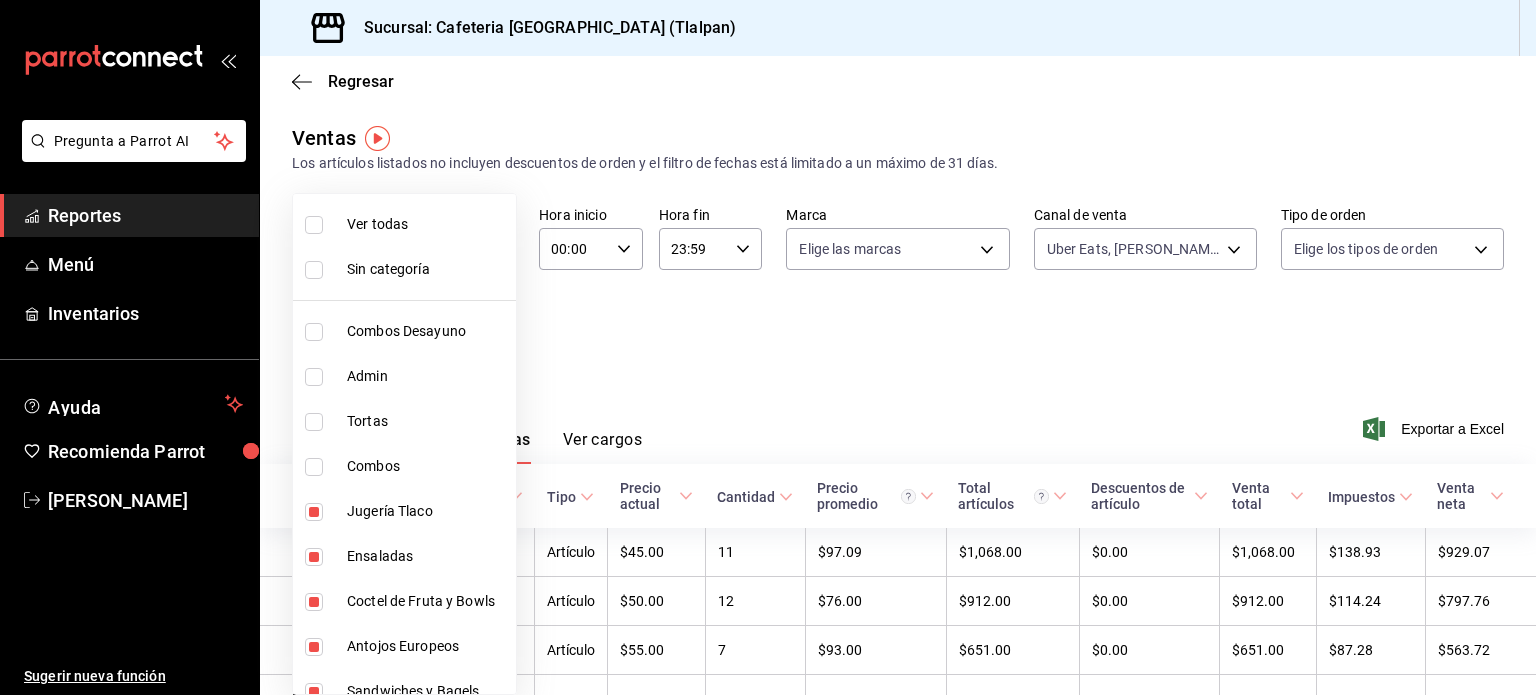 click on "Jugería Tlaco" at bounding box center [427, 511] 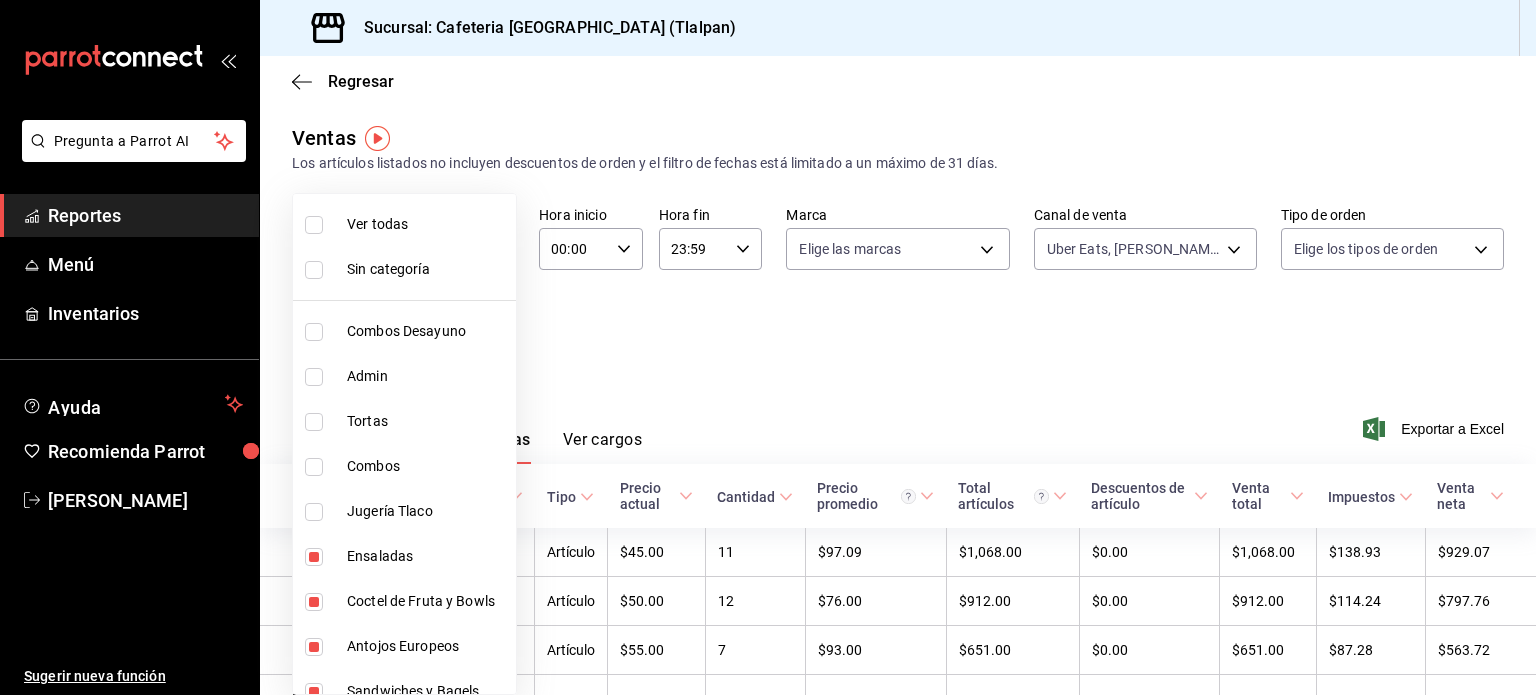 click on "Ensaladas" at bounding box center [427, 556] 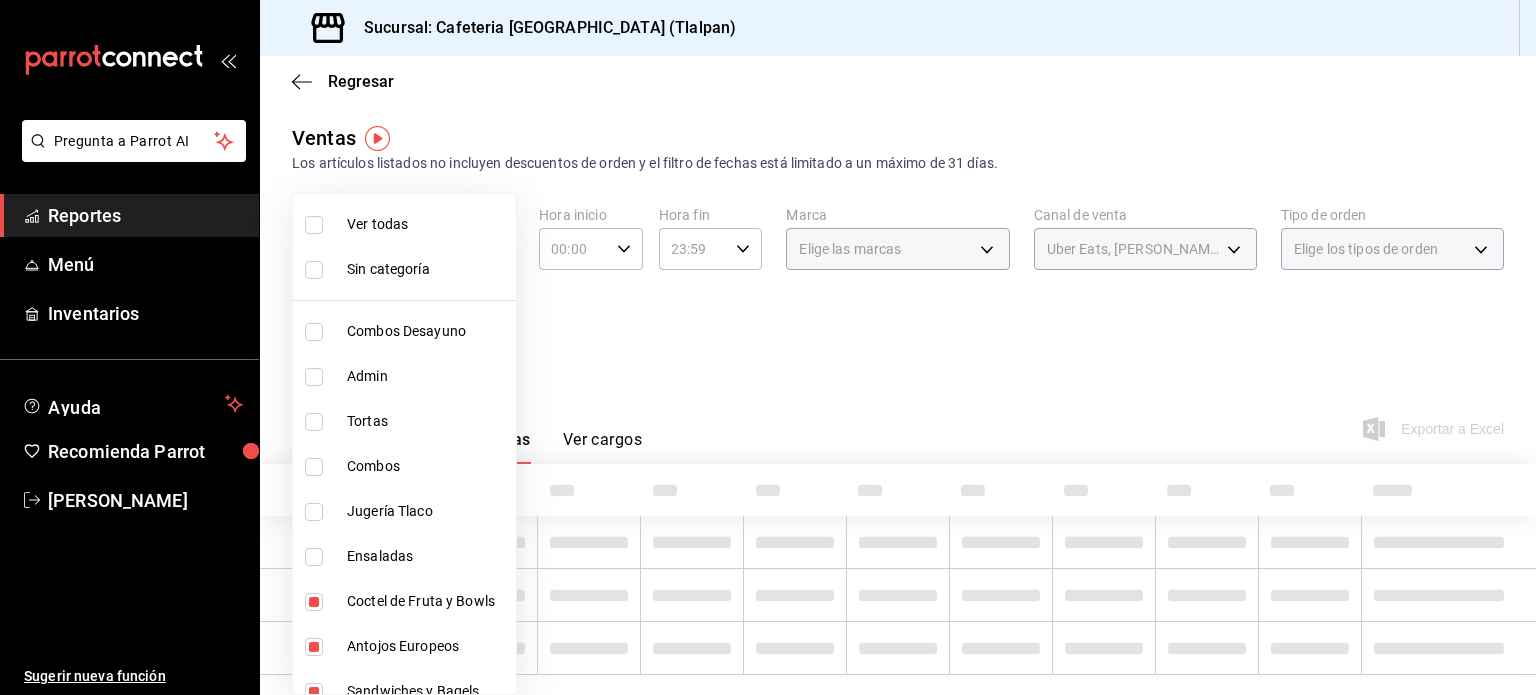 type on "e88413e1-6da3-4a64-92dd-9f919d1268fe,e79167cc-f0d6-4ec4-81e2-b378f870024c,db1db806-b5b7-4869-8aed-44ac641371a3,adfab49d-05db-4b6d-ad56-7b555b8a4834,7baa7ae9-57f3-4719-a53f-8e808bc8d0b3,d385512f-46c5-4633-b21f-439923cc67d7" 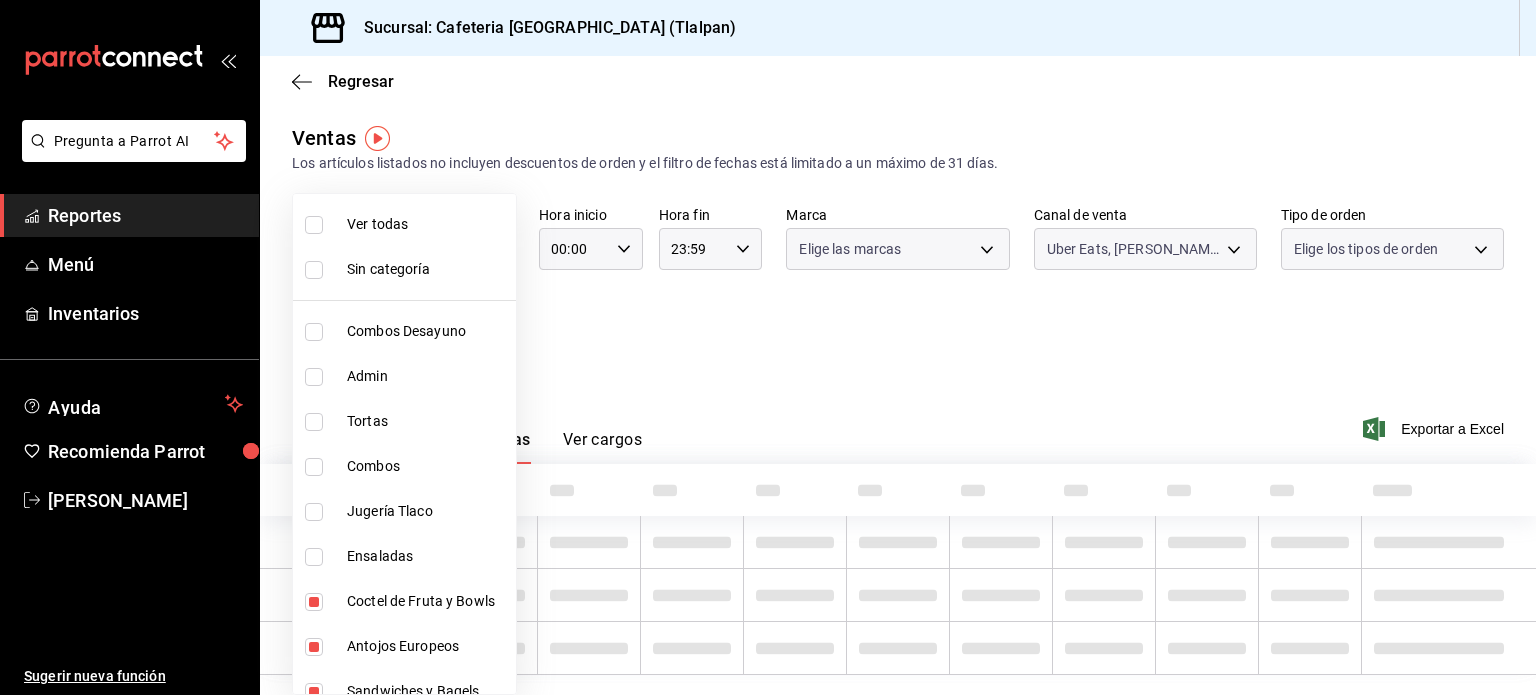 click on "Coctel de Fruta y Bowls" at bounding box center [427, 601] 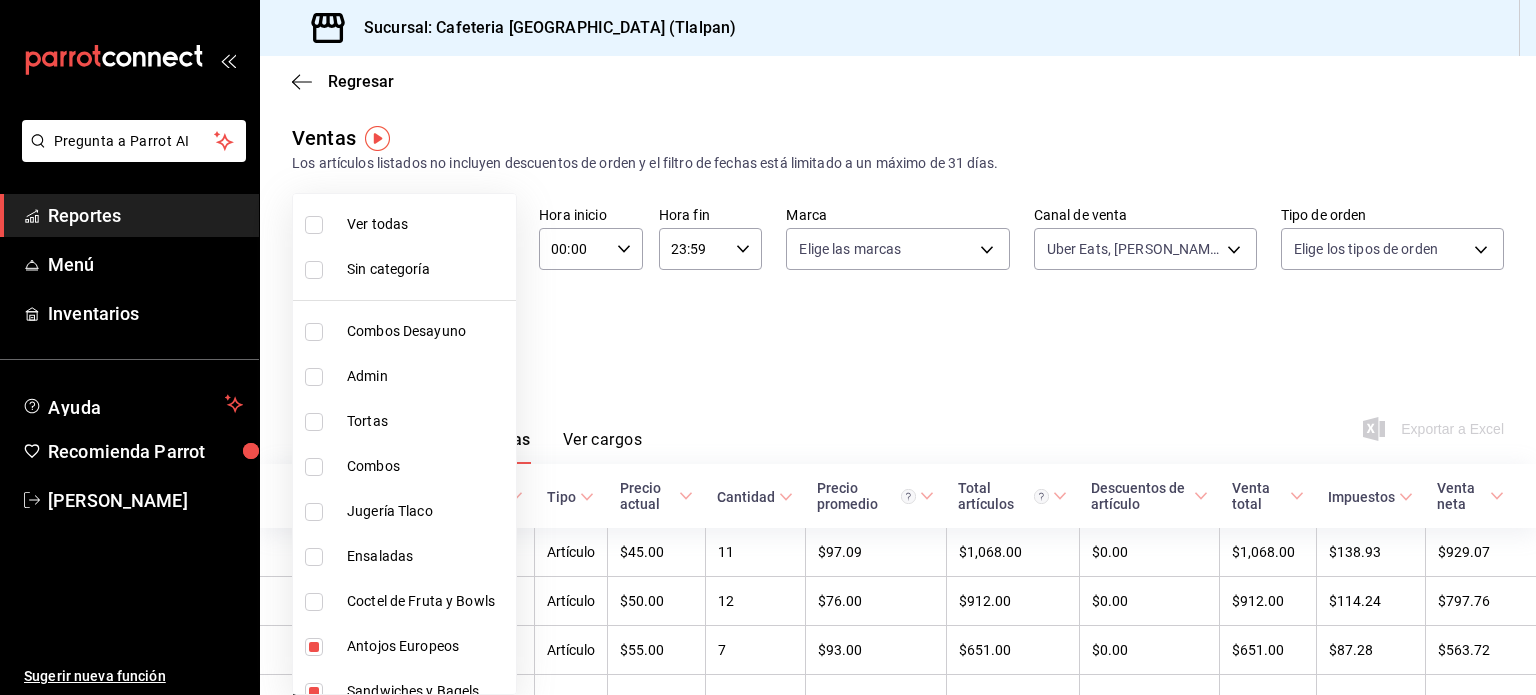 type on "e79167cc-f0d6-4ec4-81e2-b378f870024c,db1db806-b5b7-4869-8aed-44ac641371a3,adfab49d-05db-4b6d-ad56-7b555b8a4834,7baa7ae9-57f3-4719-a53f-8e808bc8d0b3,d385512f-46c5-4633-b21f-439923cc67d7" 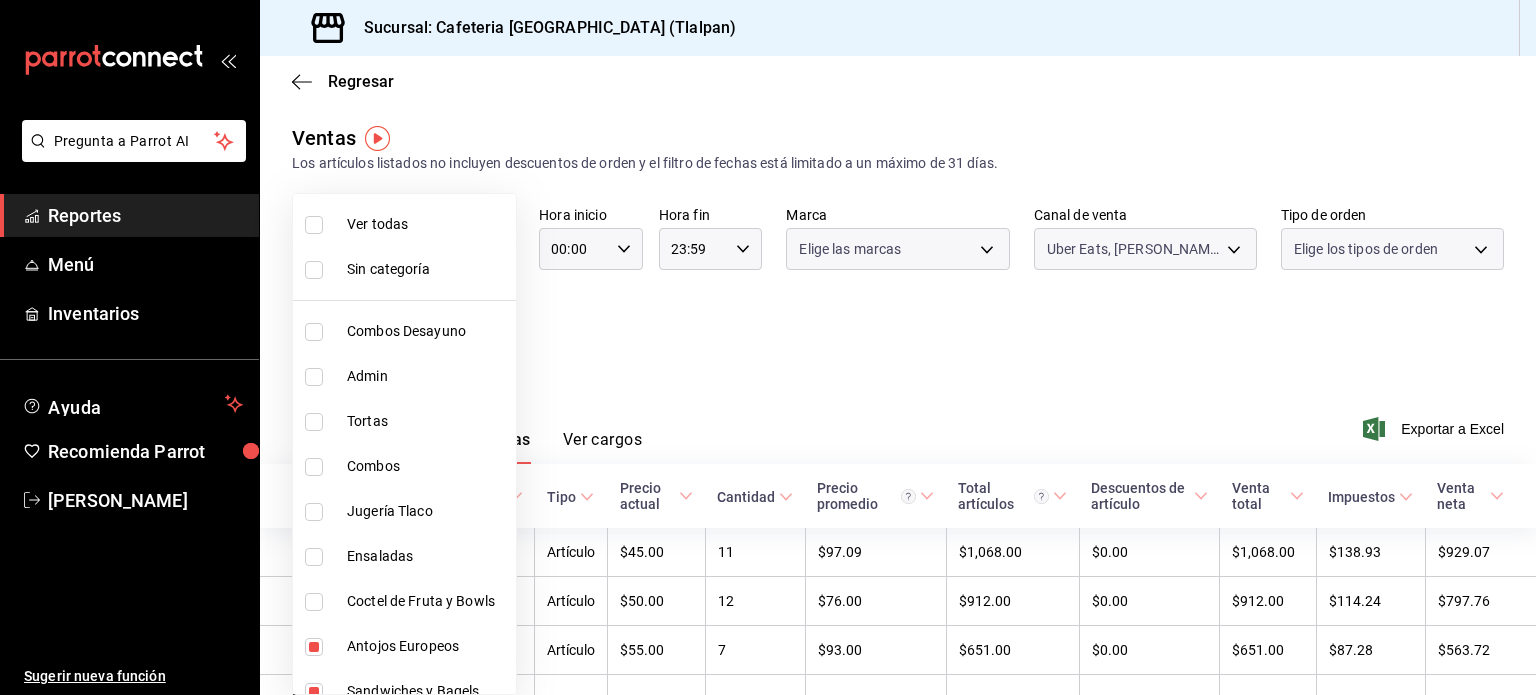 click on "Antojos Europeos" at bounding box center (404, 646) 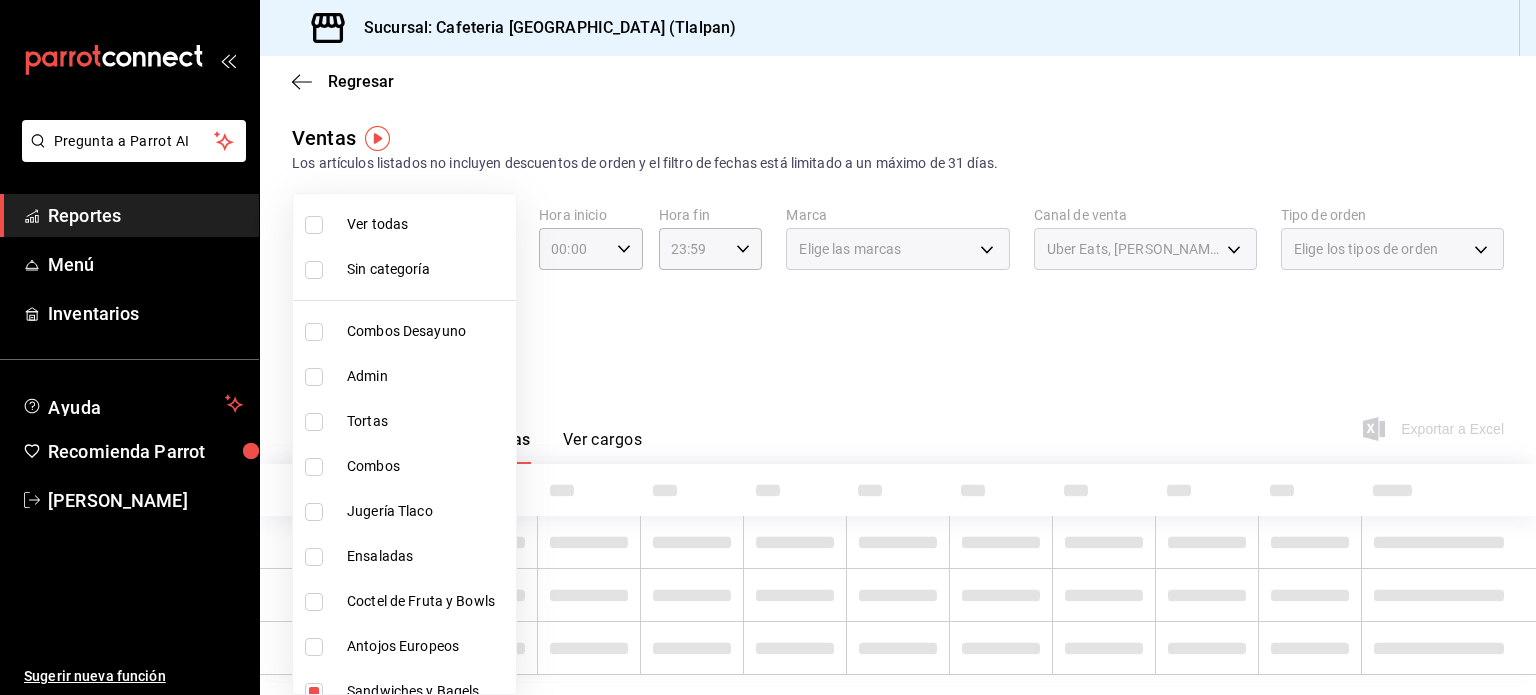 type on "db1db806-b5b7-4869-8aed-44ac641371a3,adfab49d-05db-4b6d-ad56-7b555b8a4834,7baa7ae9-57f3-4719-a53f-8e808bc8d0b3,d385512f-46c5-4633-b21f-439923cc67d7" 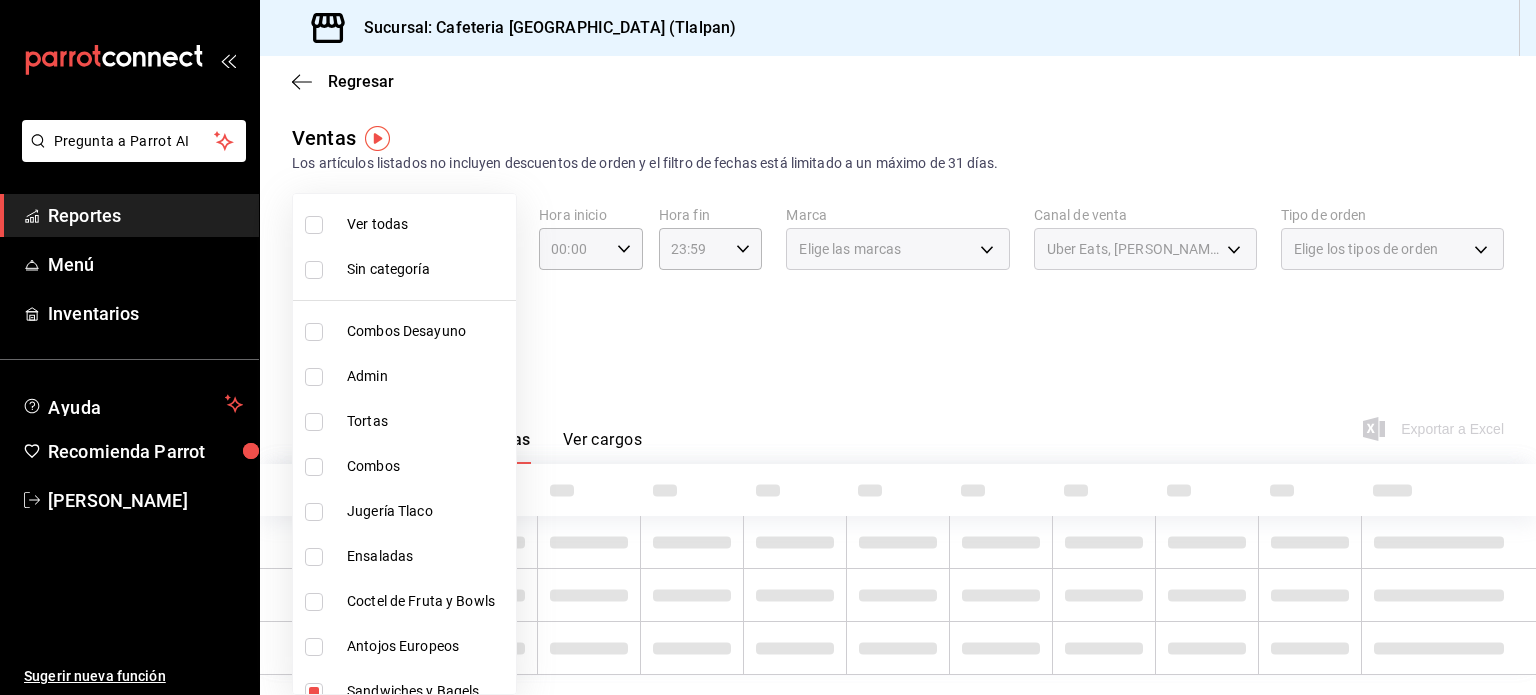 scroll, scrollTop: 0, scrollLeft: 0, axis: both 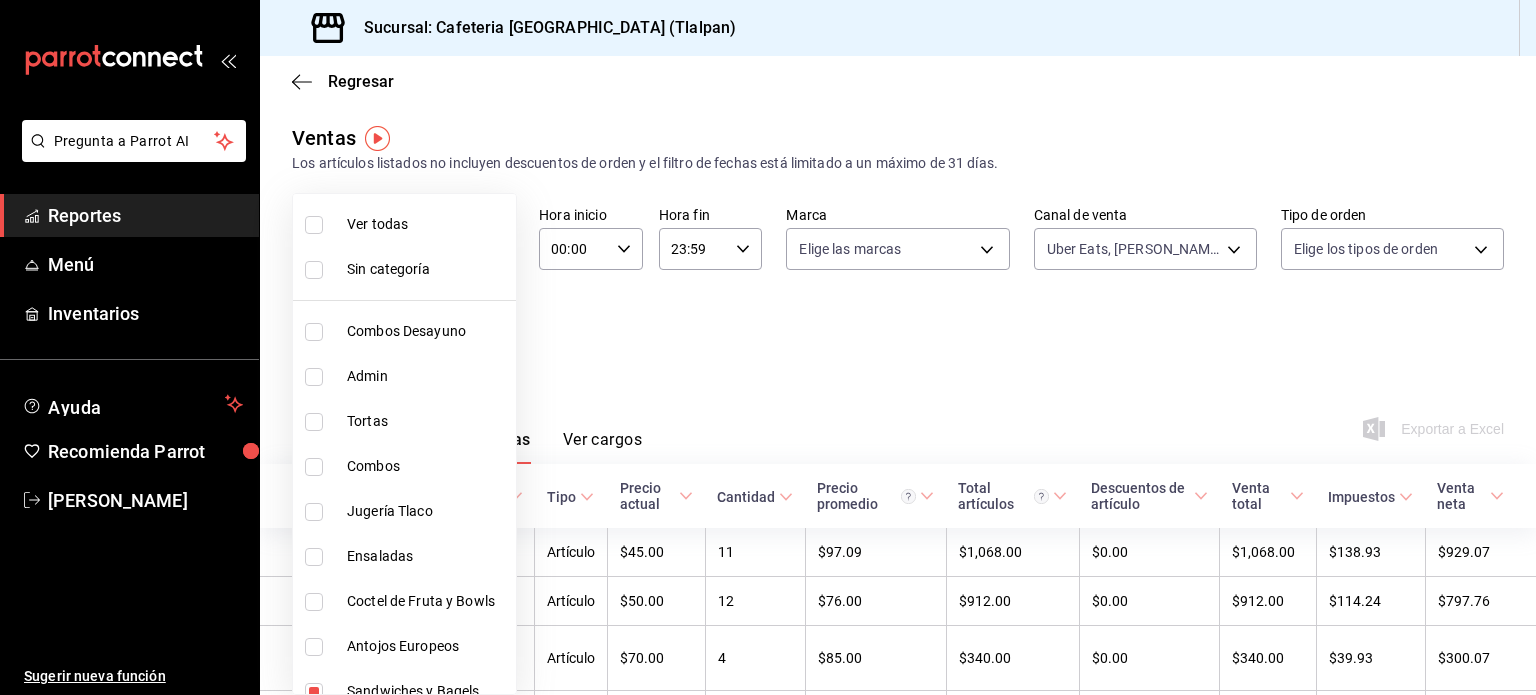click on "Sandwiches y  Bagels" at bounding box center (427, 691) 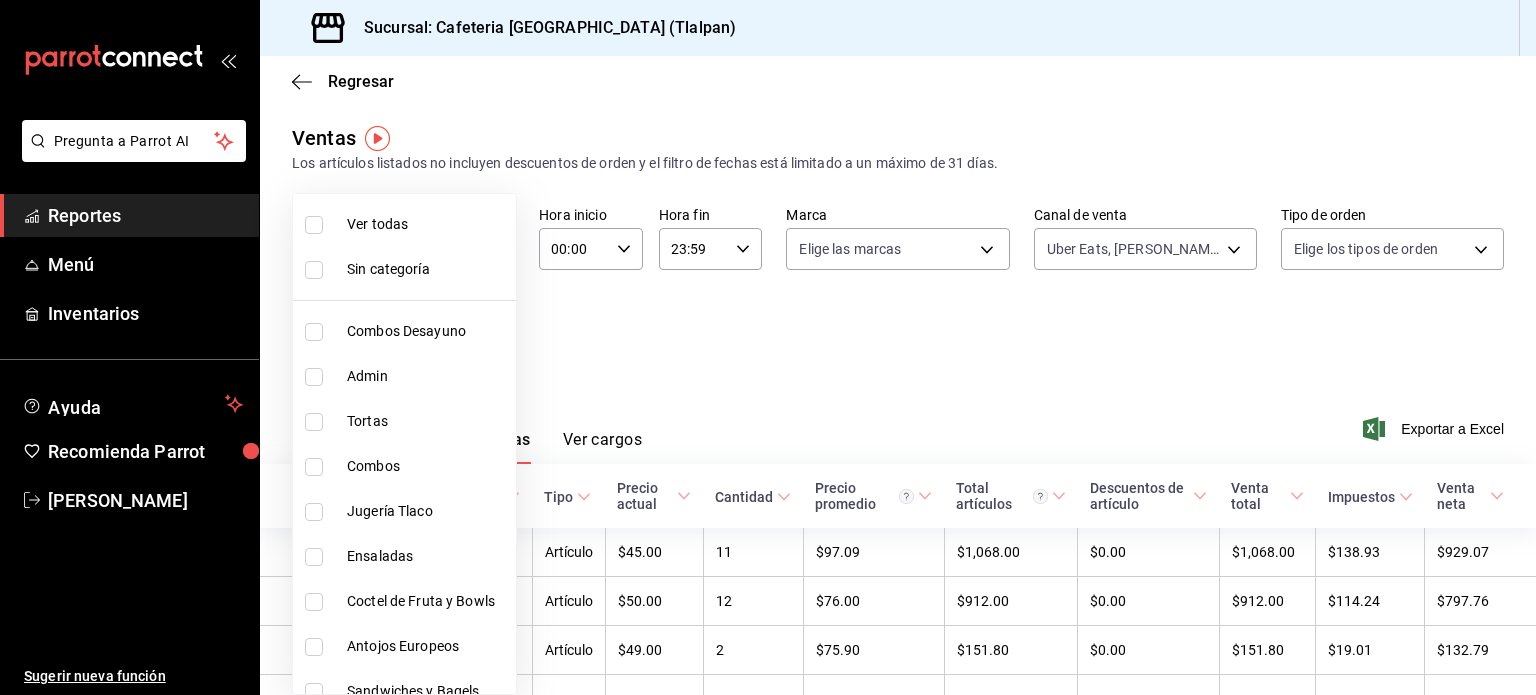 drag, startPoint x: 1535, startPoint y: 221, endPoint x: 1535, endPoint y: 481, distance: 260 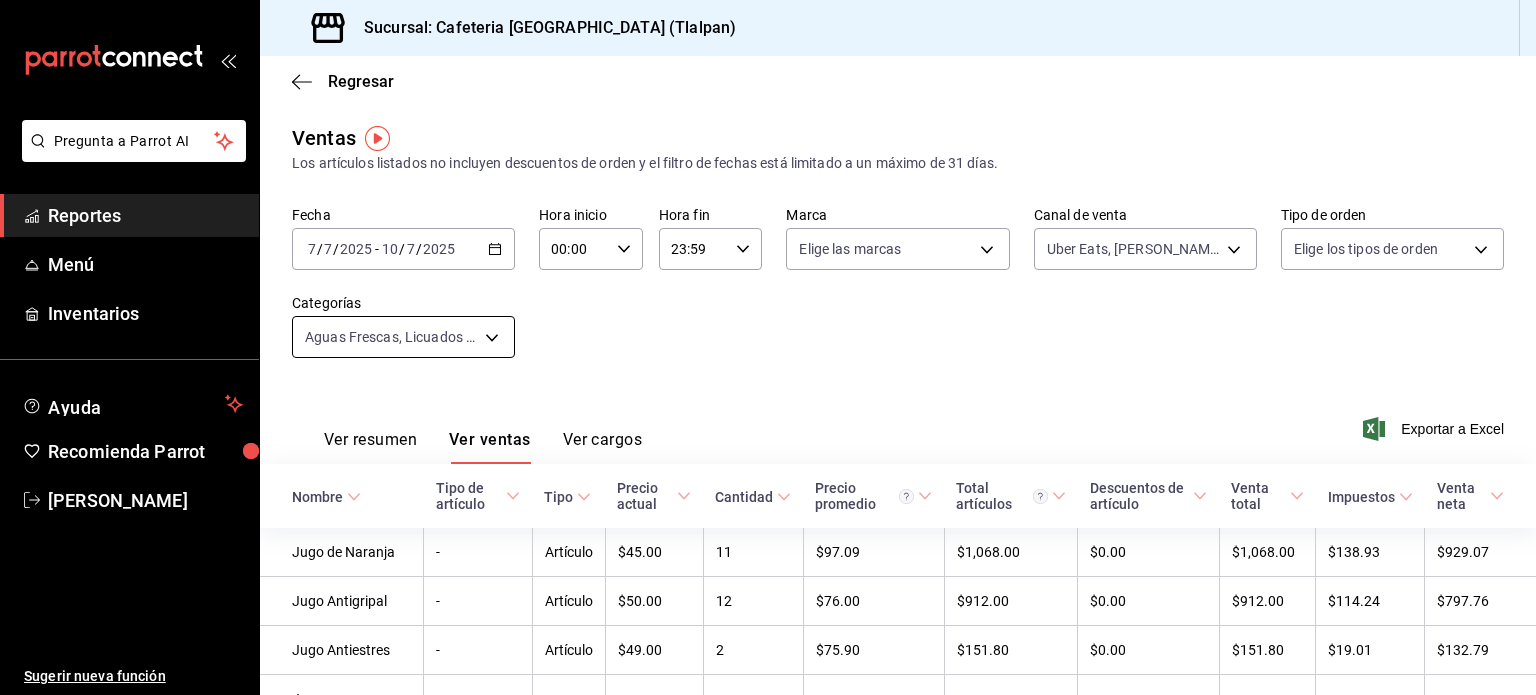 click on "Pregunta a Parrot AI Reportes   Menú   Inventarios   Ayuda Recomienda Parrot   [PERSON_NAME]   Sugerir nueva función   Sucursal: Cafeteria Tlacotalpan (Tlalpan) Regresar Ventas Los artículos listados no incluyen descuentos de orden y el filtro de fechas está limitado a un máximo de 31 días. Fecha [DATE] [DATE] - [DATE] [DATE] Hora inicio 00:00 Hora inicio Hora fin 23:59 Hora fin Marca Elige las marcas Canal de venta Uber Eats, [PERSON_NAME] Food, Pedidos Online UBER_EATS,RAPPI,ONLINE,DIDI_FOOD Tipo de orden Elige los tipos de orden Categorías Aguas Frescas, Licuados y Smoothies, Jugos db1db806-b5b7-4869-8aed-44ac641371a3,adfab49d-05db-4b6d-ad56-7b555b8a4834,7baa7ae9-57f3-4719-a53f-8e808bc8d0b3 Ver resumen Ver ventas Ver cargos Exportar a Excel Nombre Tipo de artículo Tipo Precio actual Cantidad Precio promedio   Total artículos   Descuentos de artículo Venta total Impuestos Venta neta Jugo de Naranja - Artículo $45.00 11 $97.09 $1,068.00 $0.00 $1,068.00 $138.93 $929.07 - $50.00" at bounding box center (768, 347) 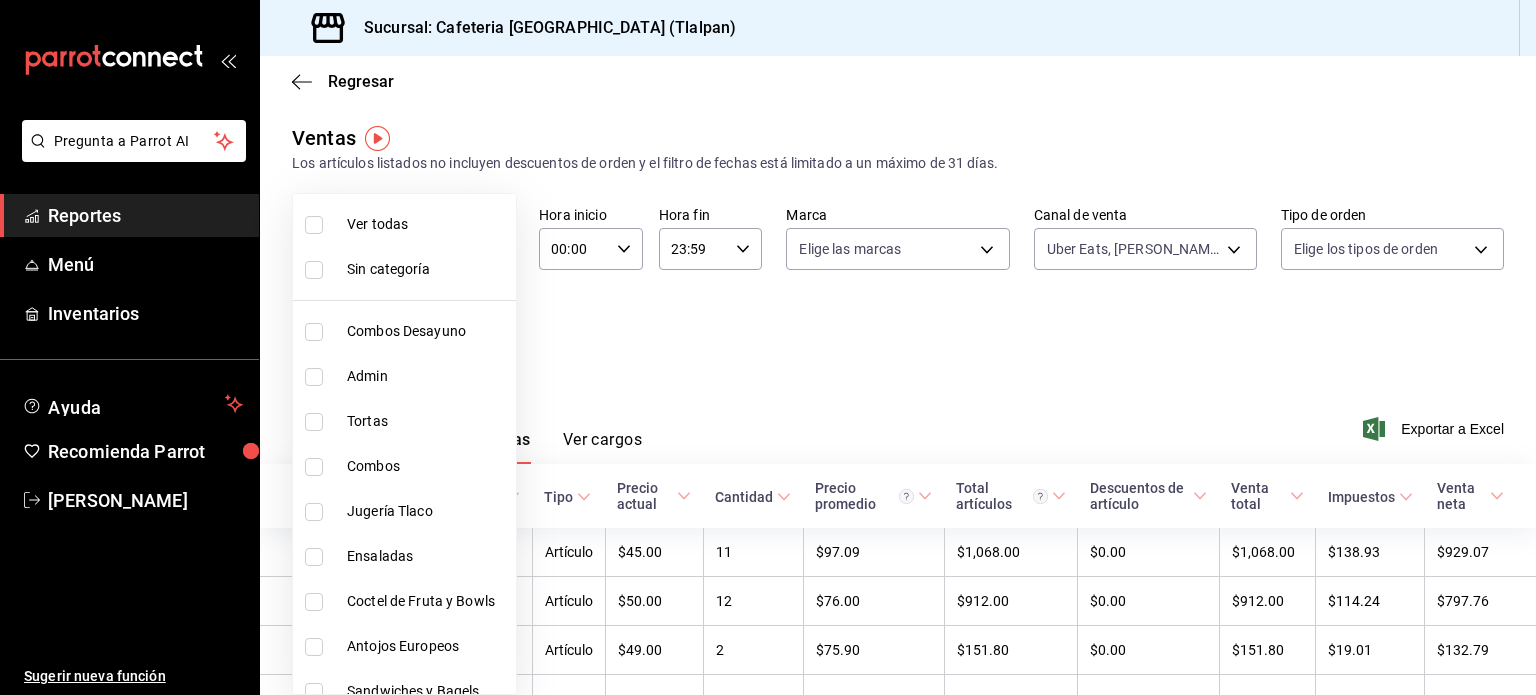 type 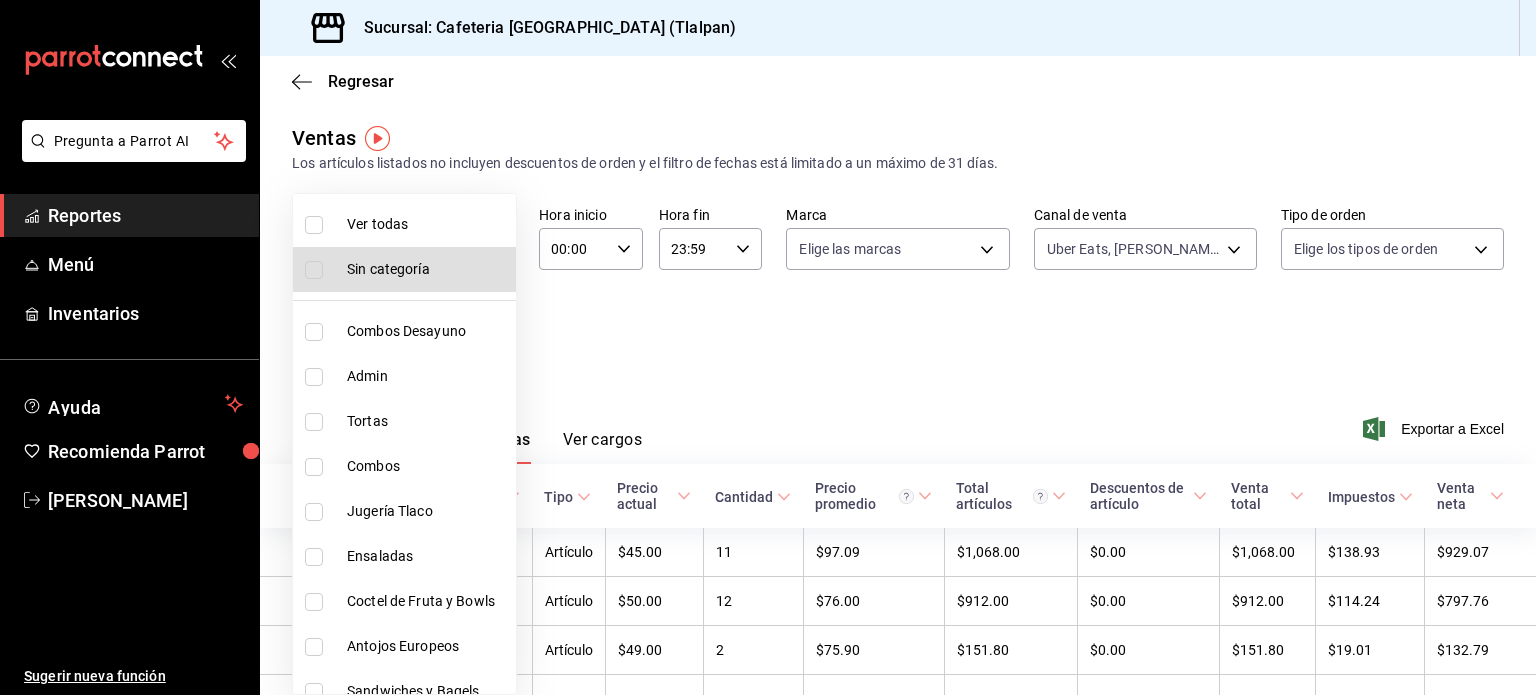 type 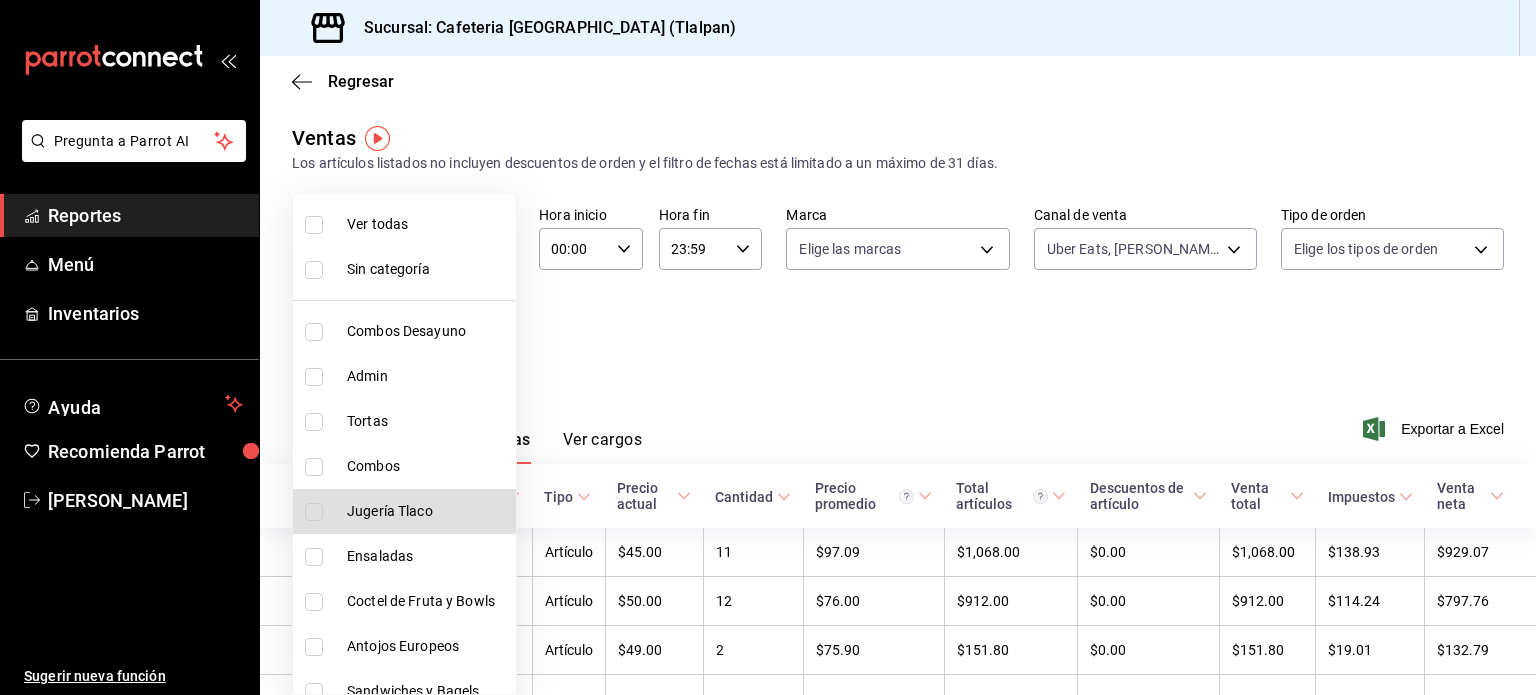 type 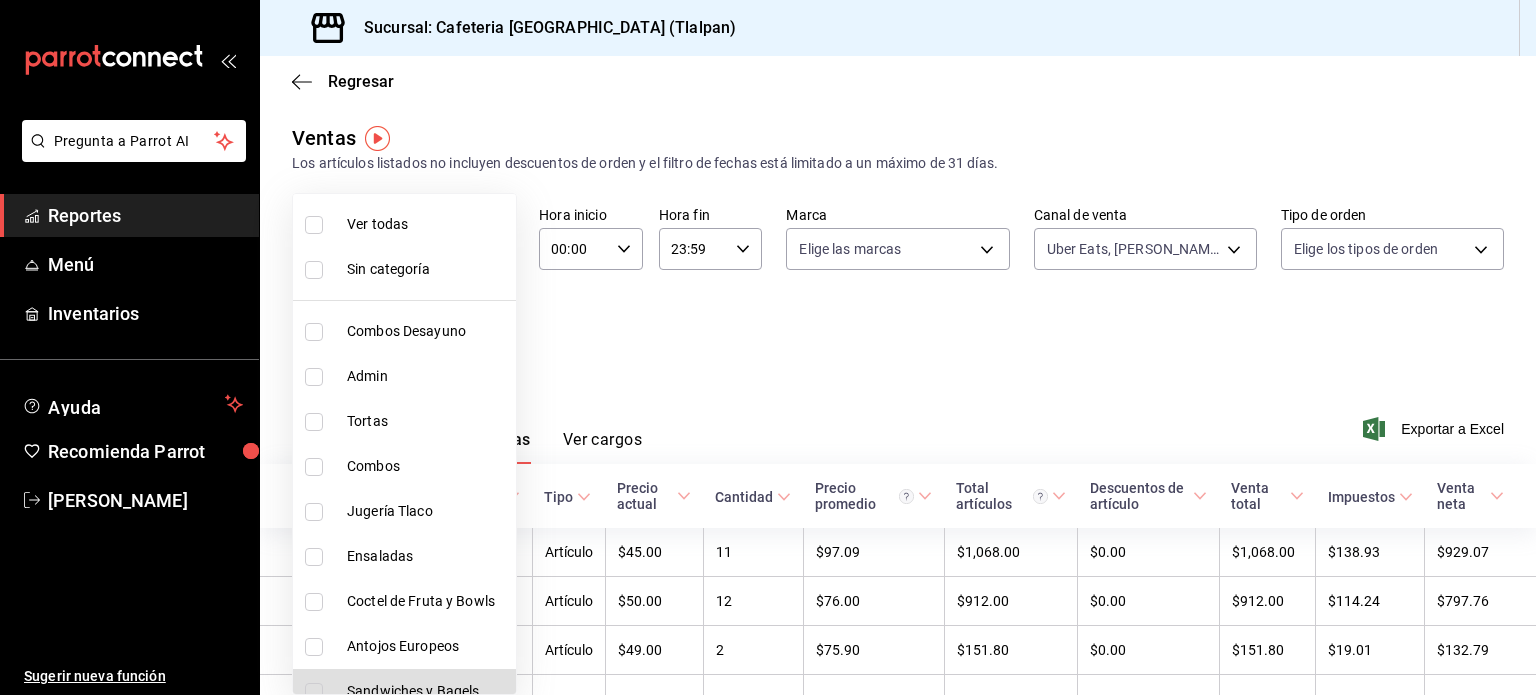 type 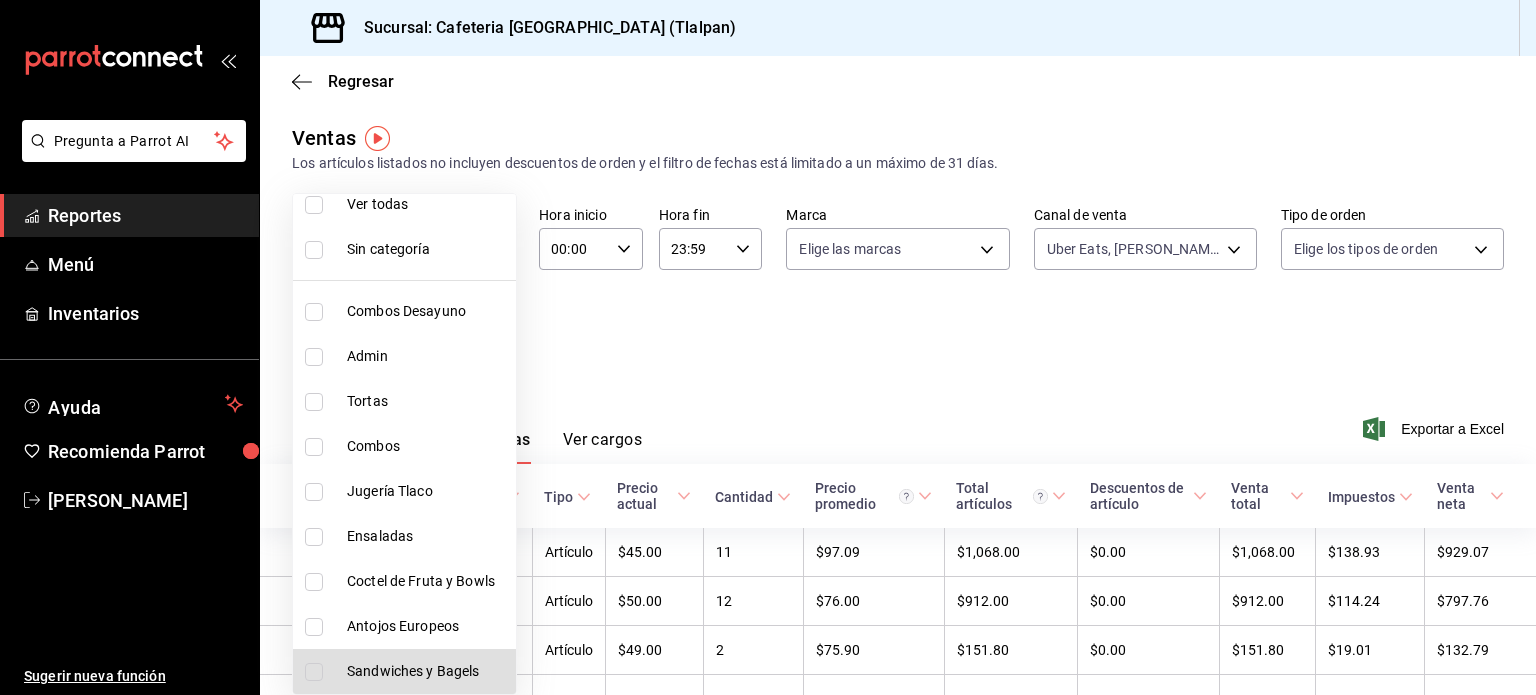 type 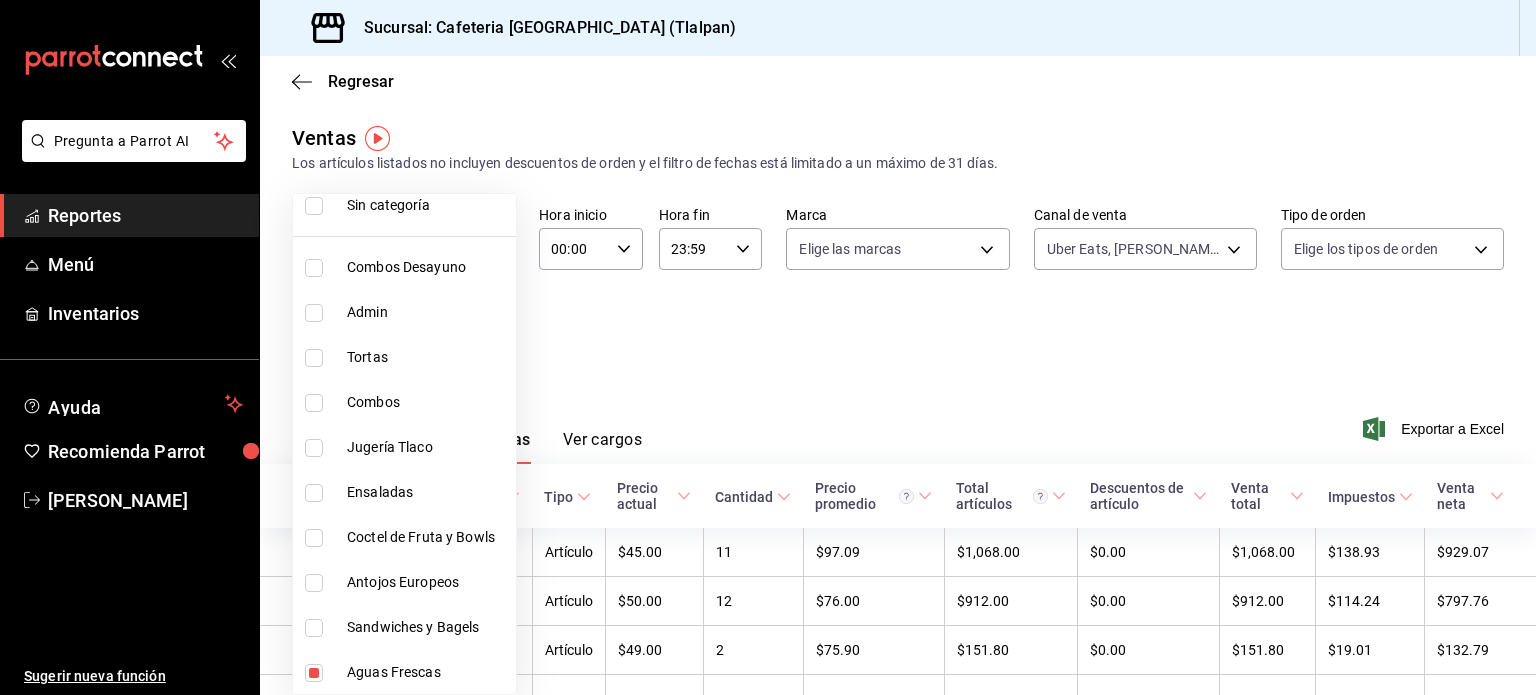type 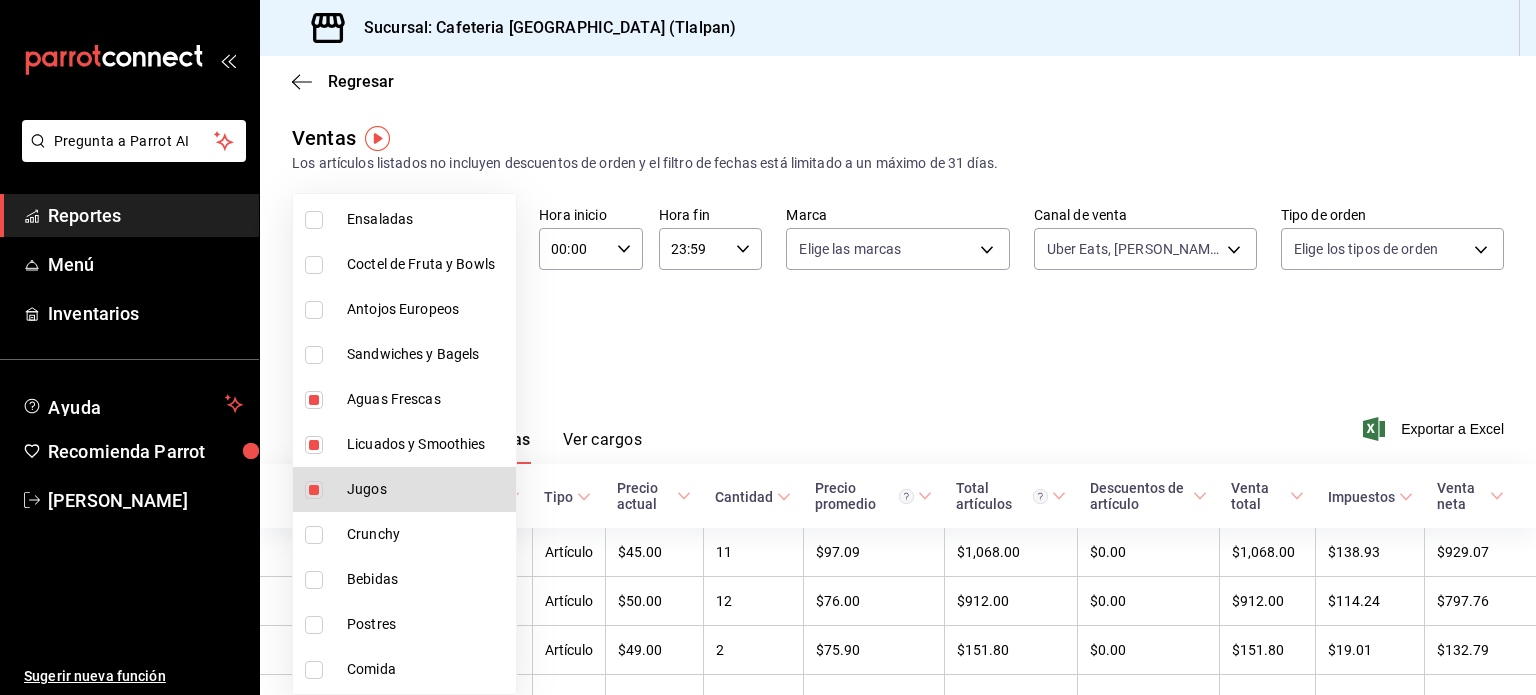 type 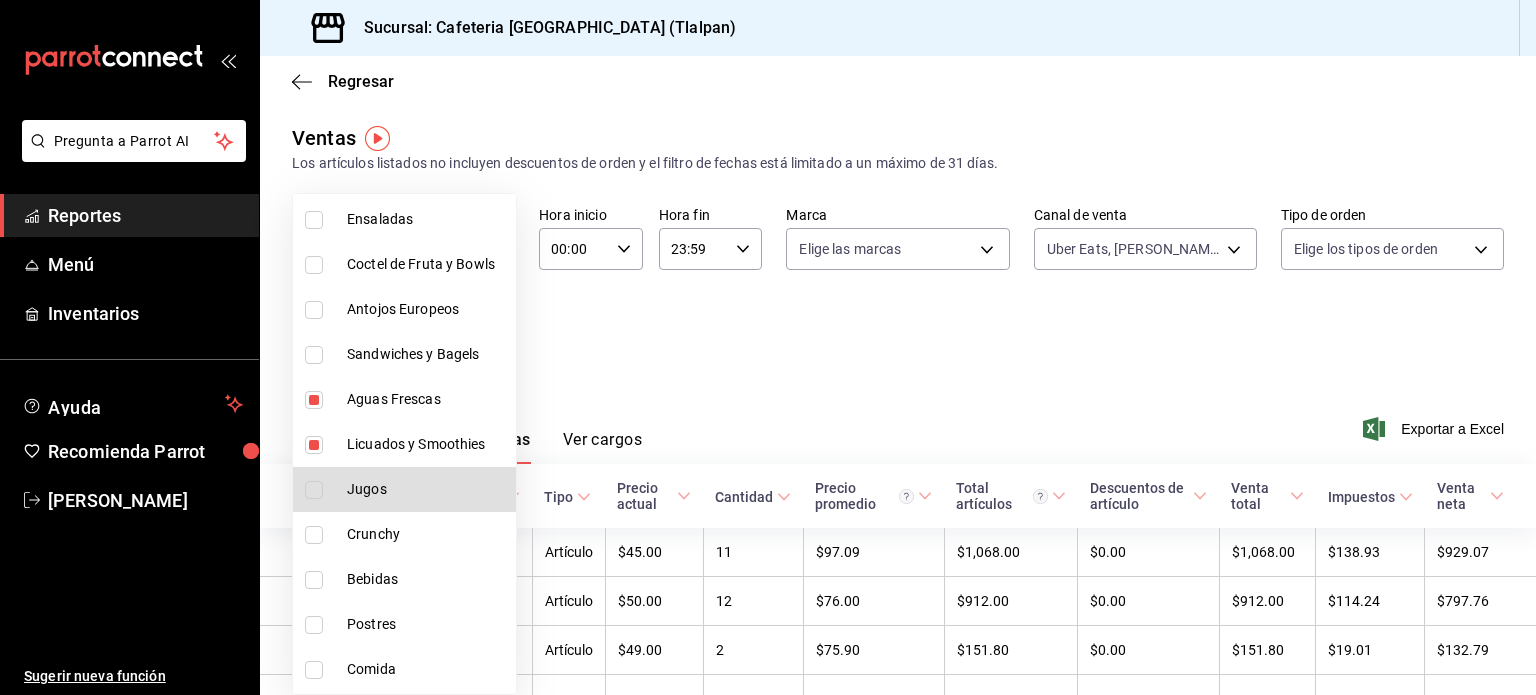 click on "Licuados y Smoothies" at bounding box center [427, 444] 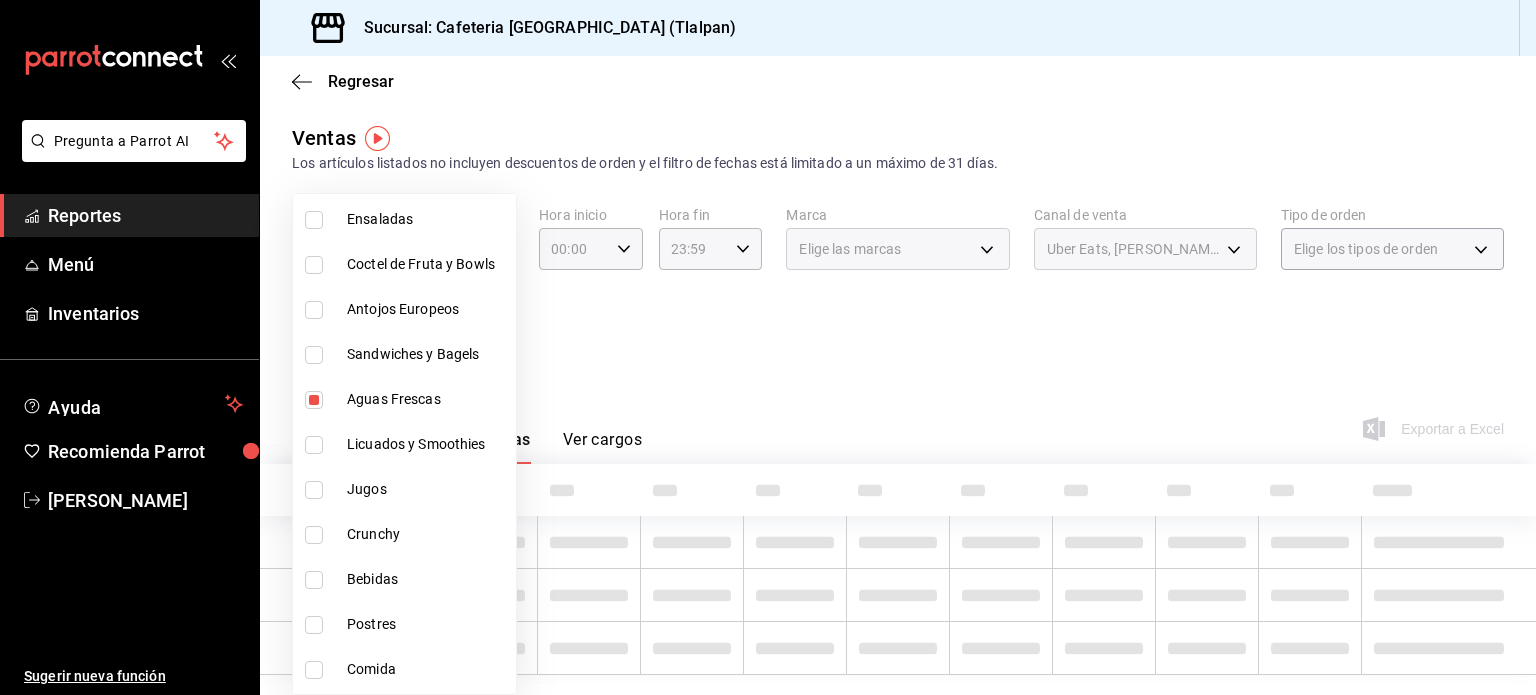 type on "7baa7ae9-57f3-4719-a53f-8e808bc8d0b3" 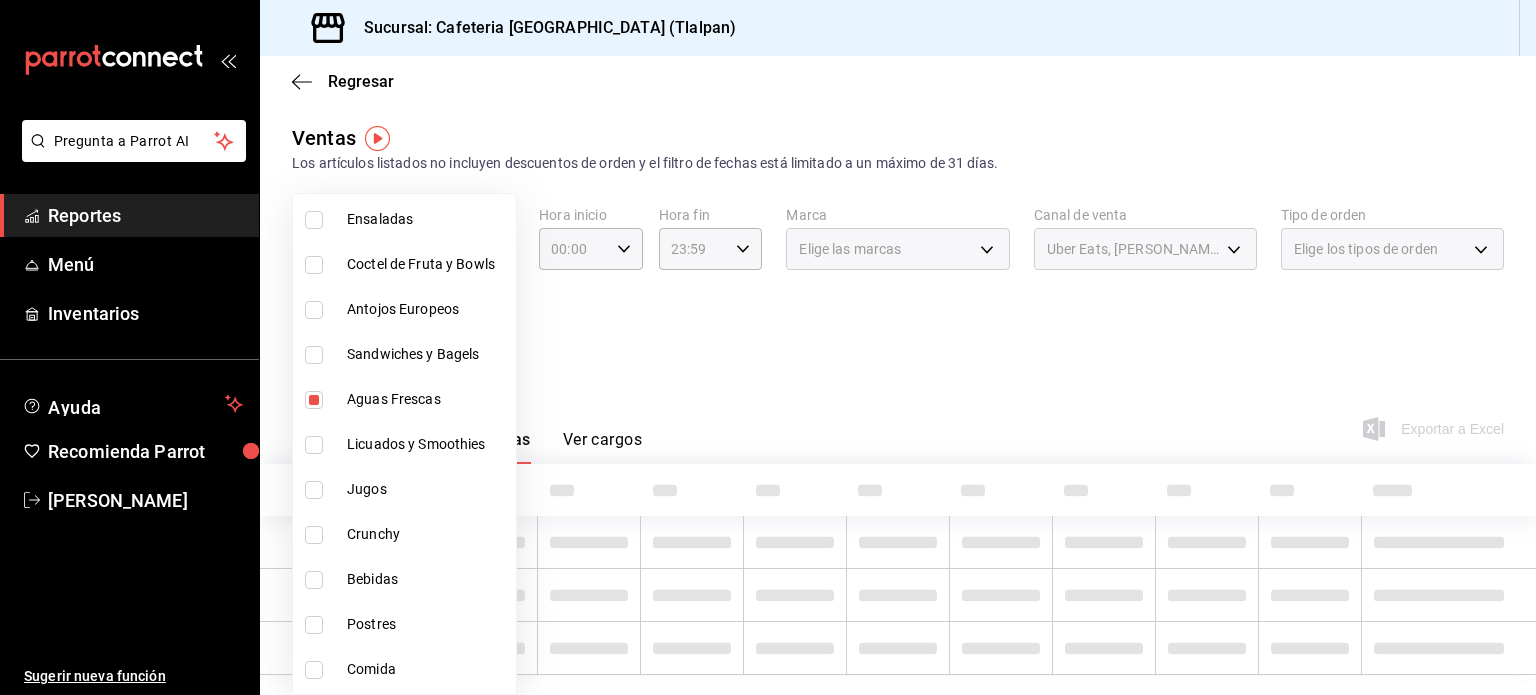click on "Aguas Frescas" at bounding box center (427, 399) 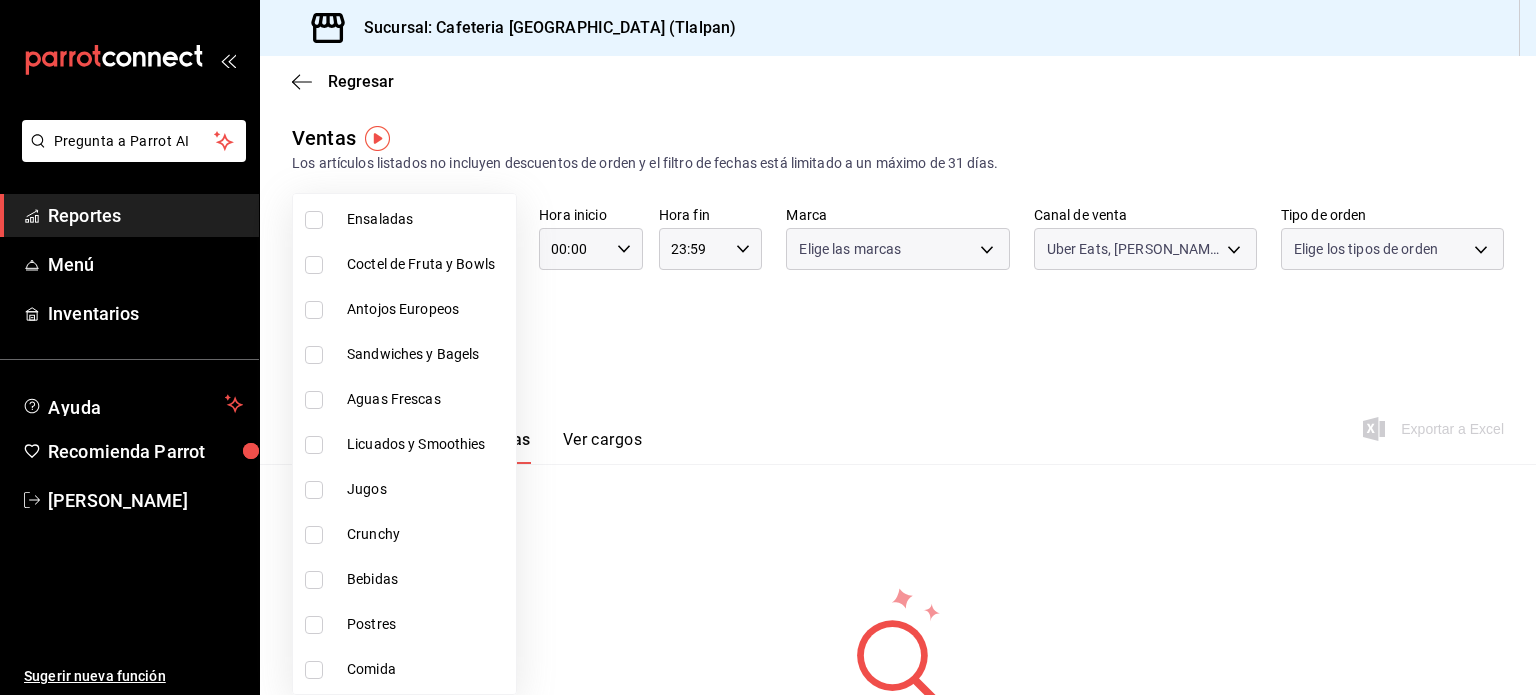 type 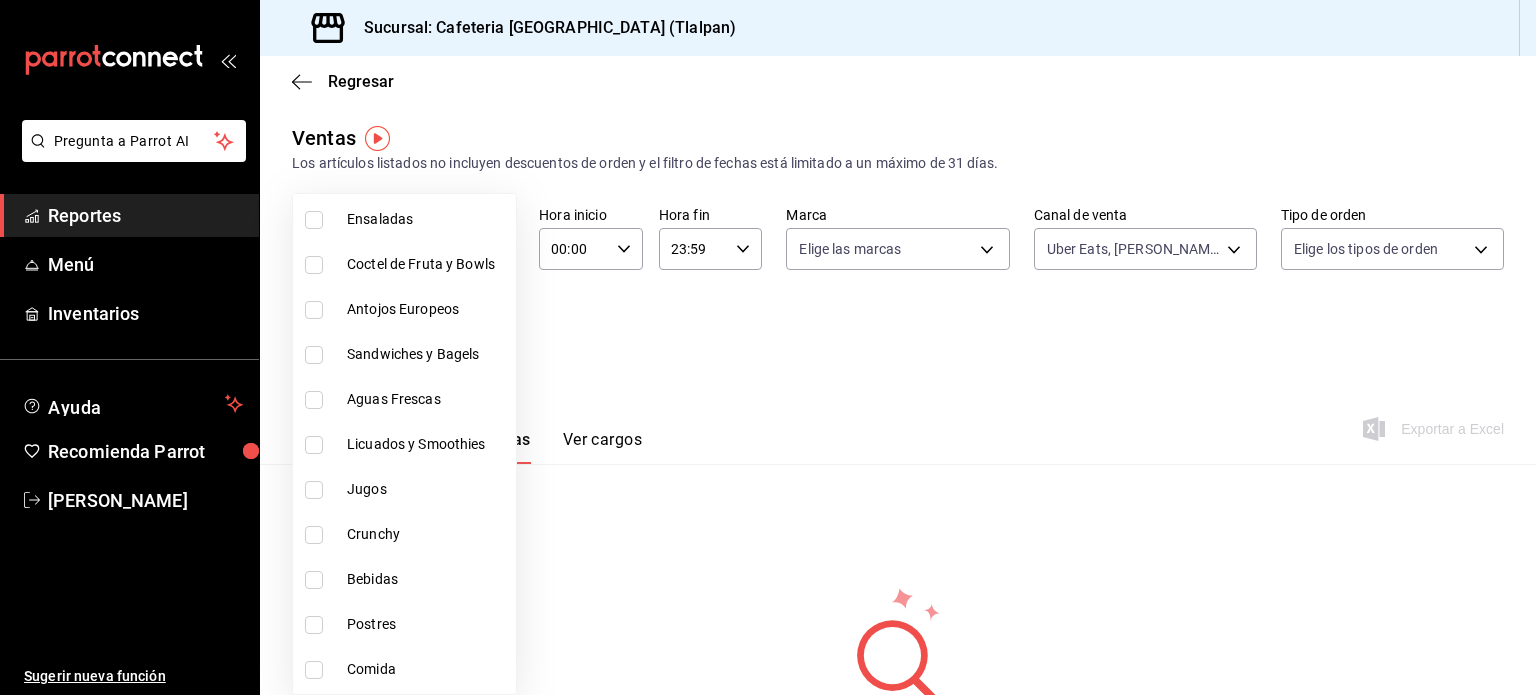 click at bounding box center [768, 347] 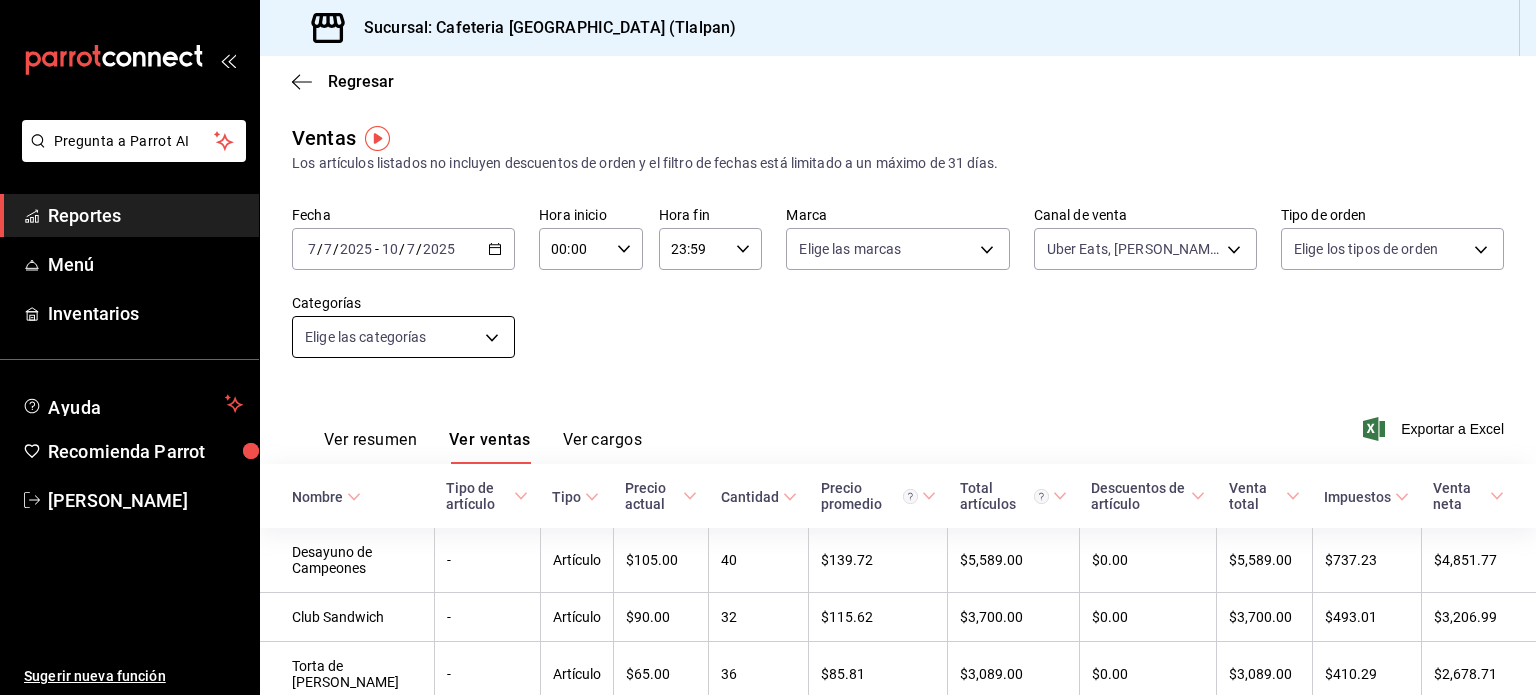 click on "Pregunta a Parrot AI Reportes   Menú   Inventarios   Ayuda Recomienda Parrot   [PERSON_NAME]   Sugerir nueva función   Sucursal: Cafeteria Tlacotalpan (Tlalpan) Regresar Ventas Los artículos listados no incluyen descuentos de orden y el filtro de fechas está limitado a un máximo de 31 días. Fecha [DATE] [DATE] - [DATE] [DATE] Hora inicio 00:00 Hora inicio Hora fin 23:59 Hora fin Marca Elige las marcas Canal de venta Uber Eats, [PERSON_NAME] Food, Pedidos Online UBER_EATS,RAPPI,ONLINE,DIDI_FOOD Tipo de orden Elige los tipos de orden Categorías Elige las categorías Ver resumen Ver ventas Ver cargos Exportar a Excel Nombre Tipo de artículo Tipo Precio actual Cantidad Precio promedio   Total artículos   Descuentos de artículo Venta total Impuestos Venta neta Desayuno de Campeones - Artículo $105.00 40 $139.72 $5,589.00 $0.00 $5,589.00 $737.23 $4,851.77 Club Sandwich - Artículo $90.00 32 $115.62 $3,700.00 $0.00 $3,700.00 $493.01 $3,206.99 Torta de [PERSON_NAME] - Artículo 36 -" at bounding box center (768, 347) 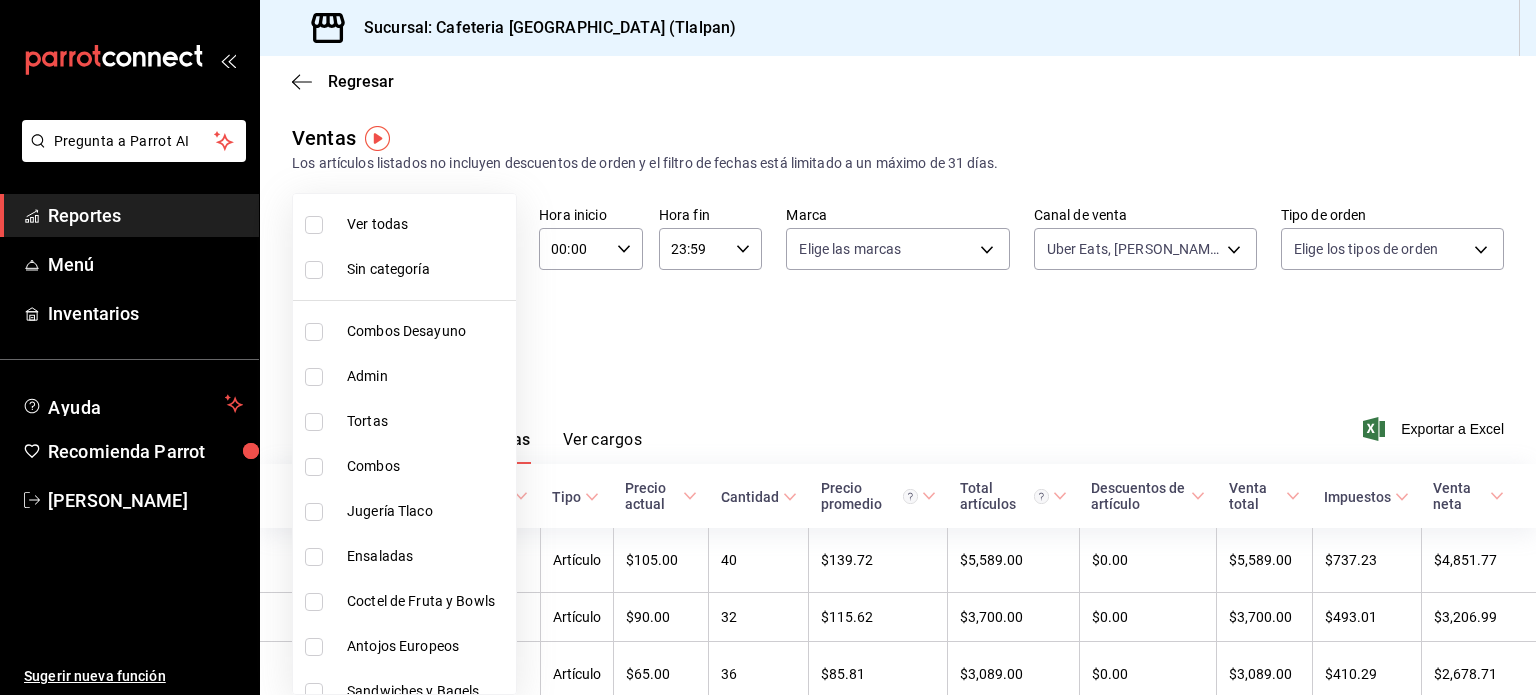 click on "Combos Desayuno" at bounding box center [427, 331] 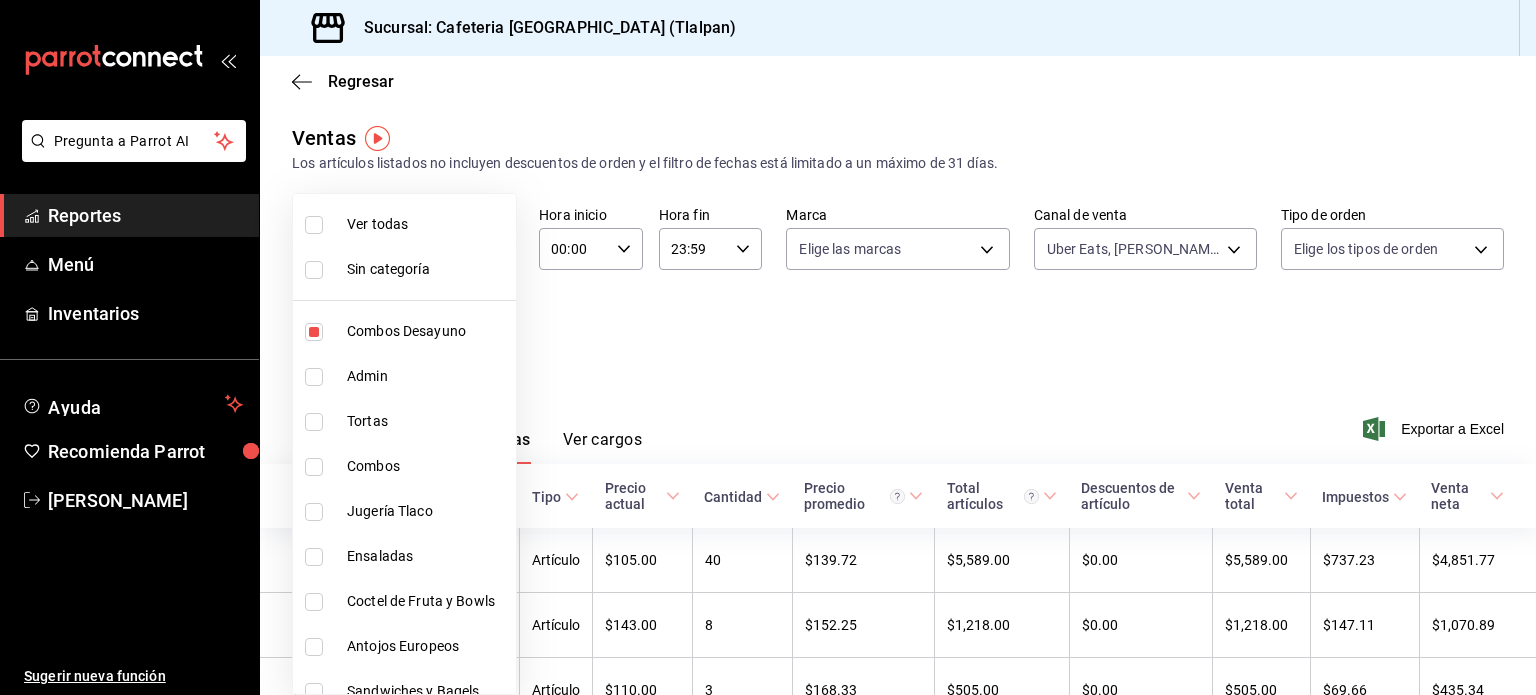 click at bounding box center (768, 347) 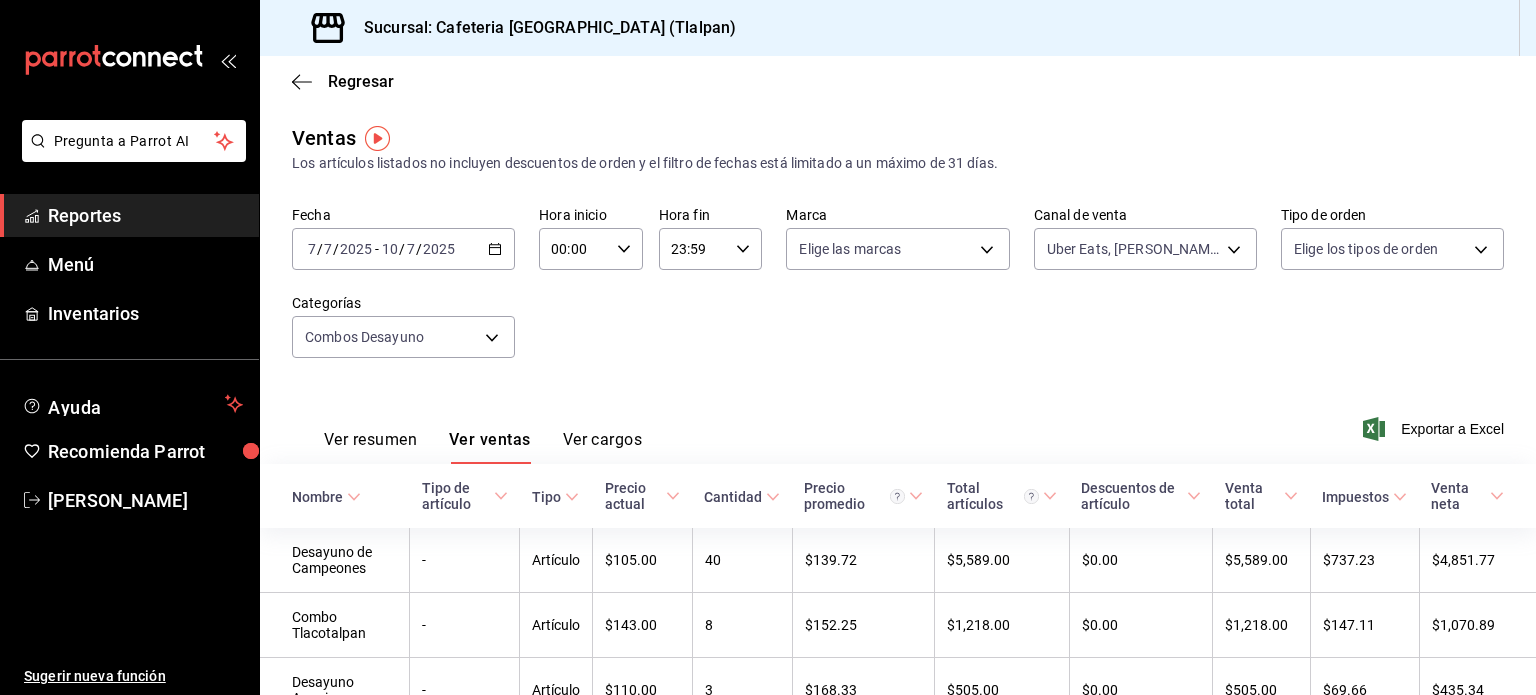 click on "Reportes" at bounding box center [145, 215] 